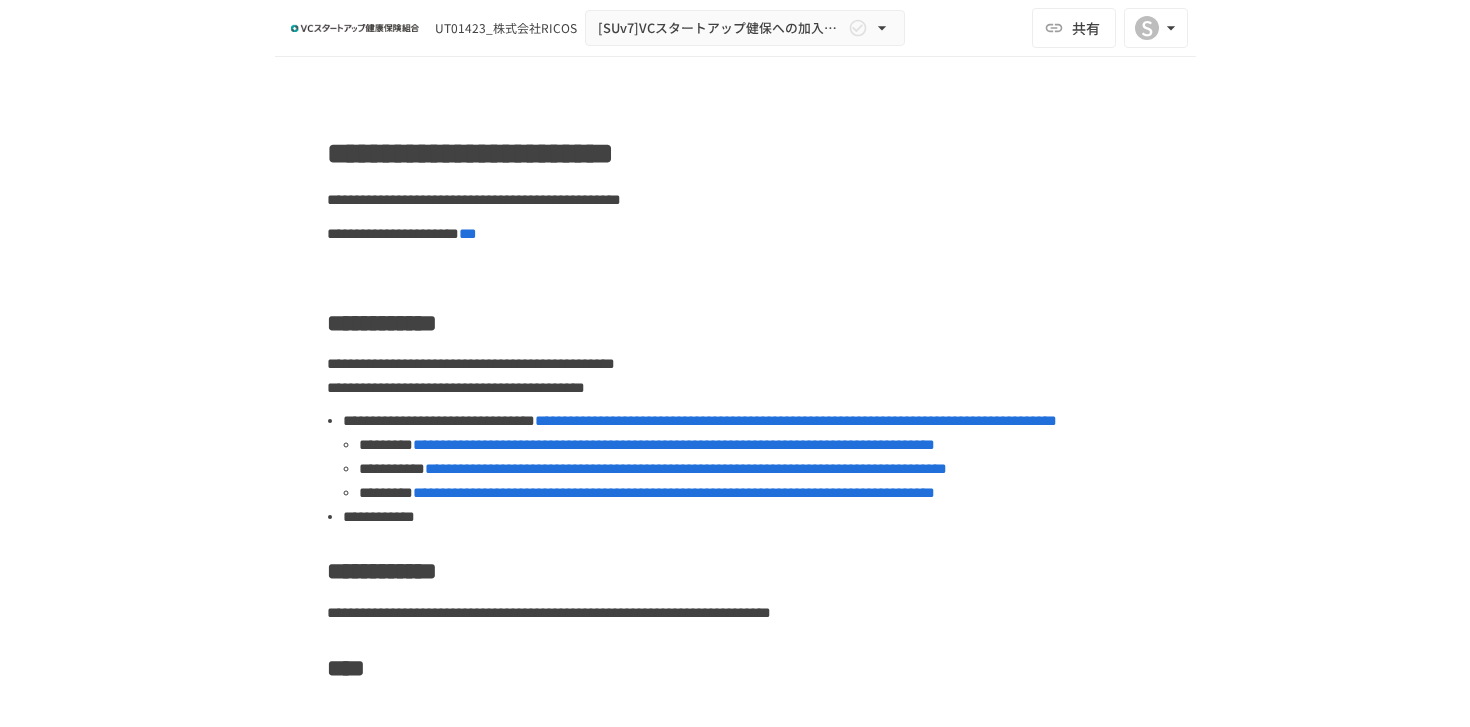 scroll, scrollTop: 0, scrollLeft: 0, axis: both 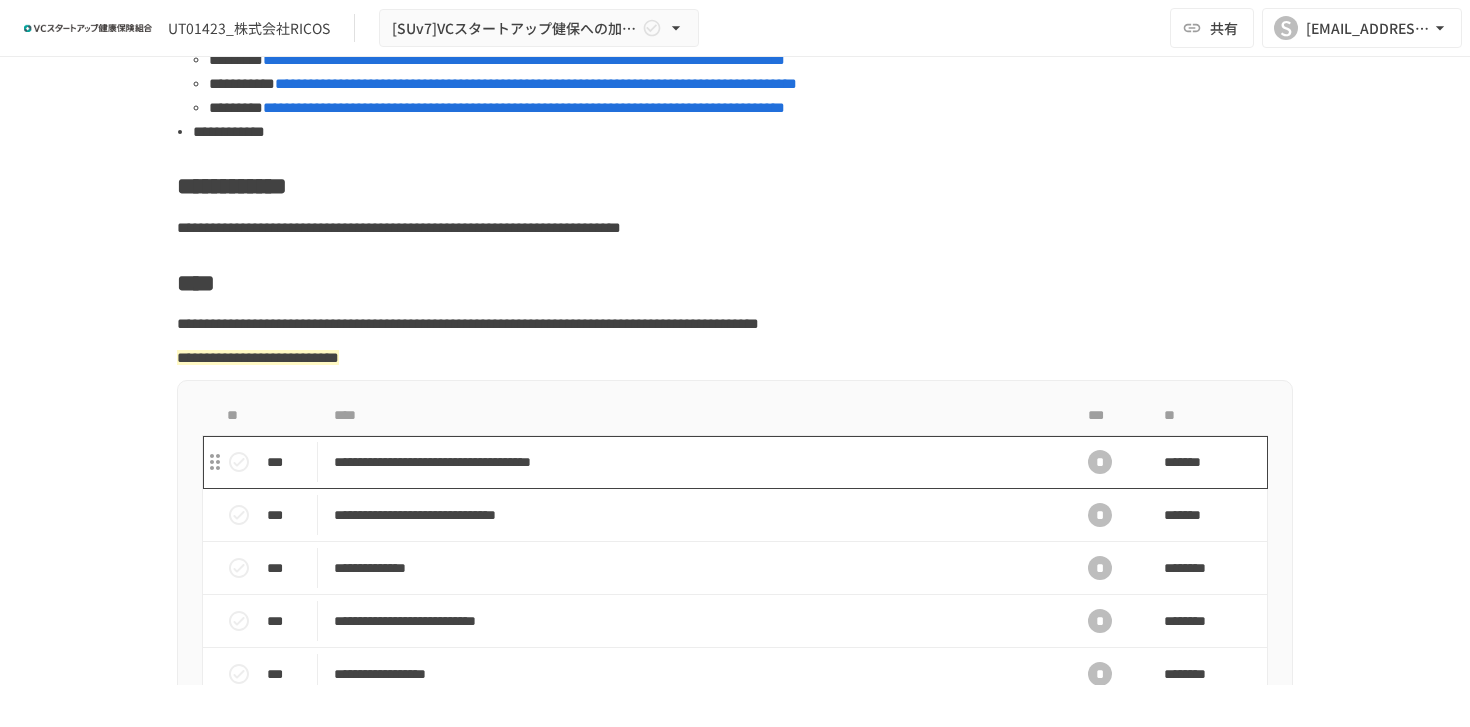 click on "**********" at bounding box center [693, 462] 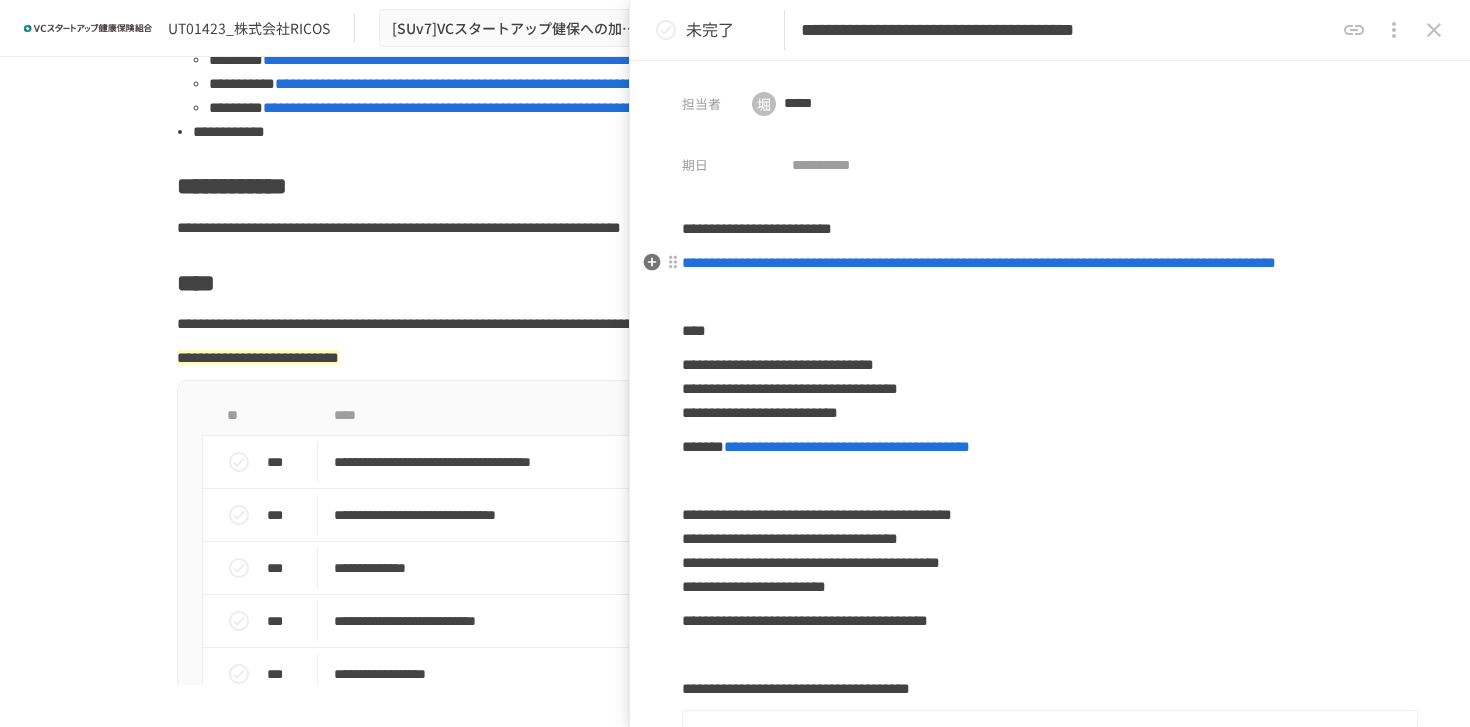 click on "**********" at bounding box center (979, 262) 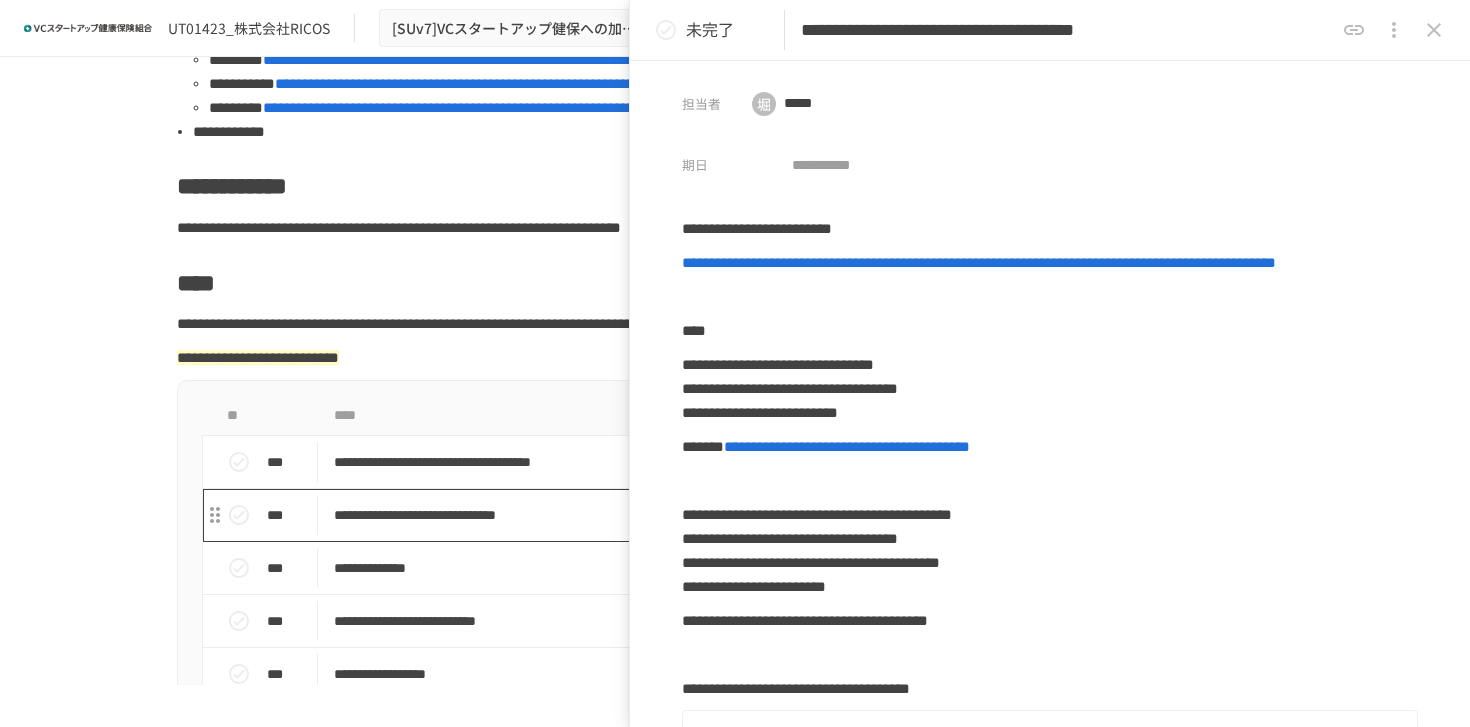 scroll, scrollTop: 417, scrollLeft: 0, axis: vertical 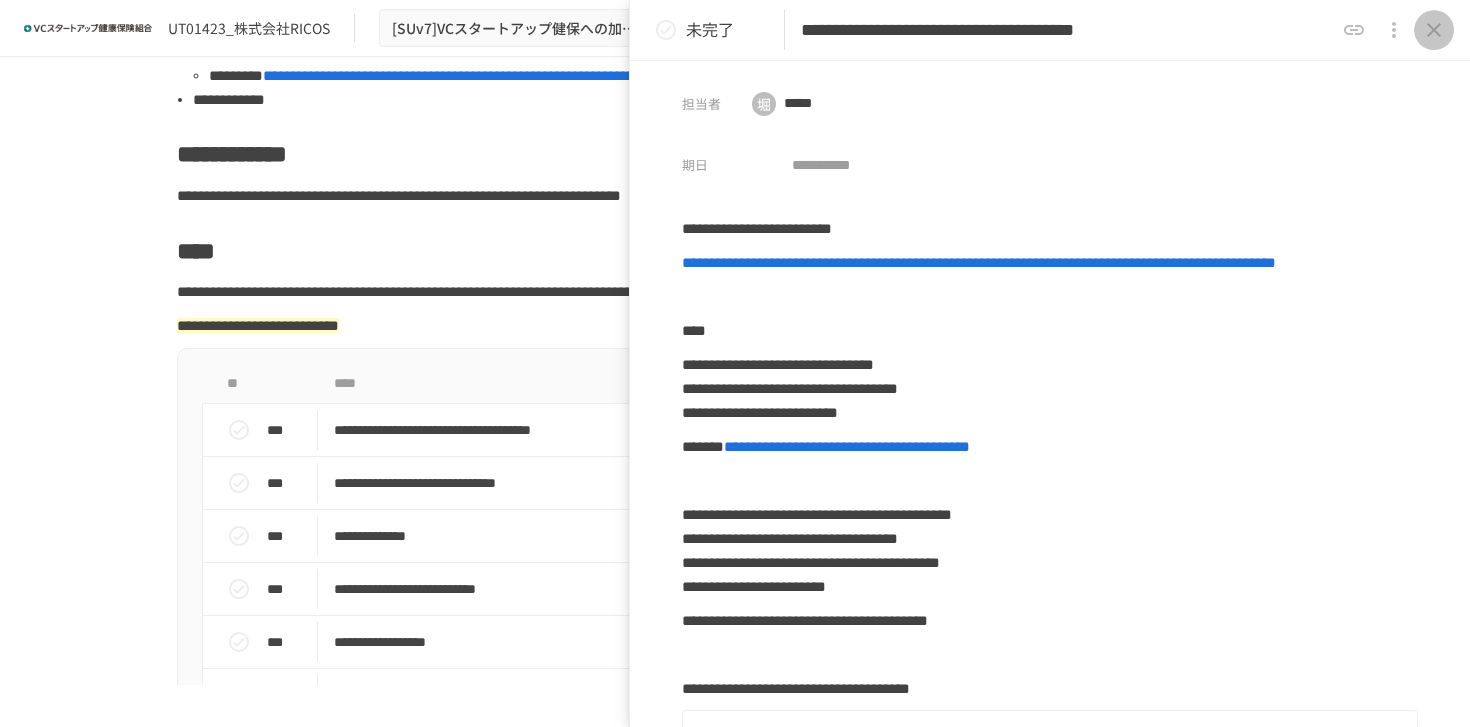 click 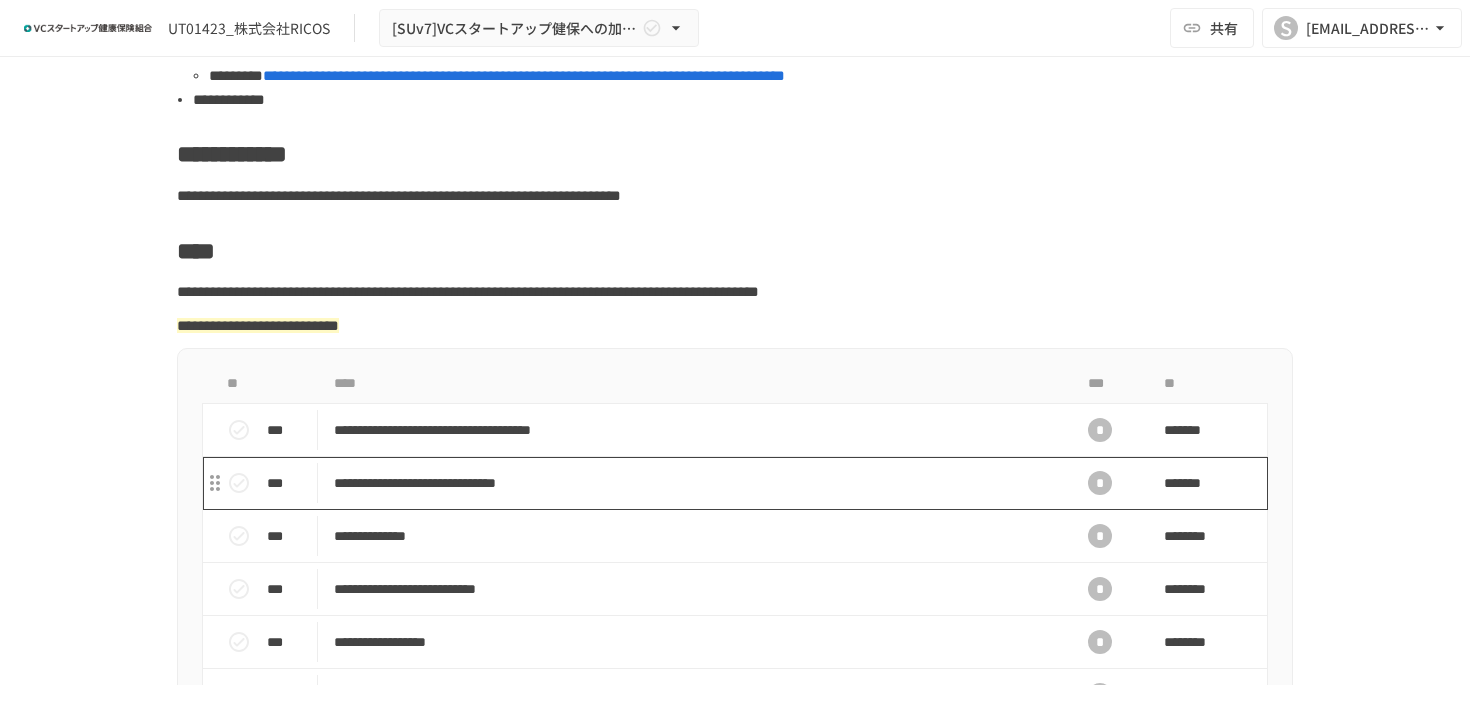click on "**********" at bounding box center [693, 483] 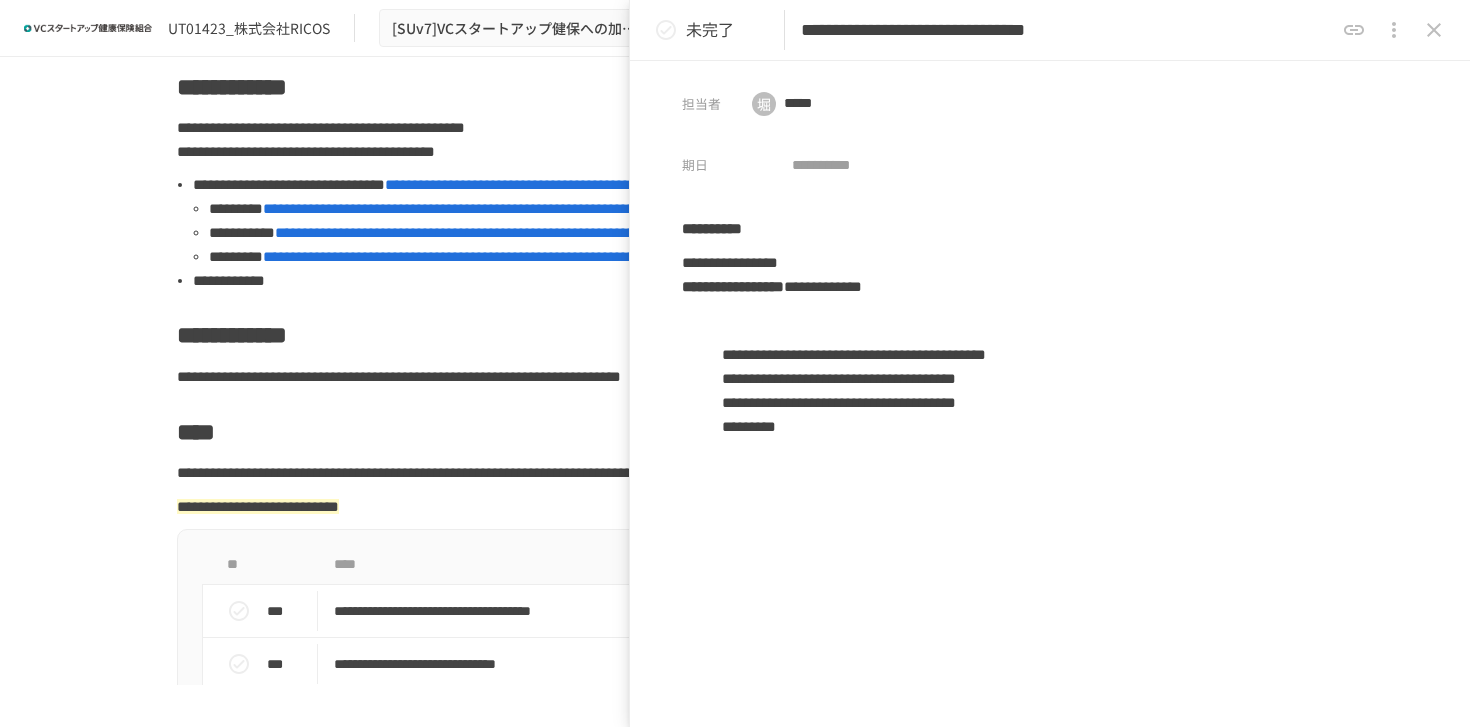 scroll, scrollTop: 237, scrollLeft: 0, axis: vertical 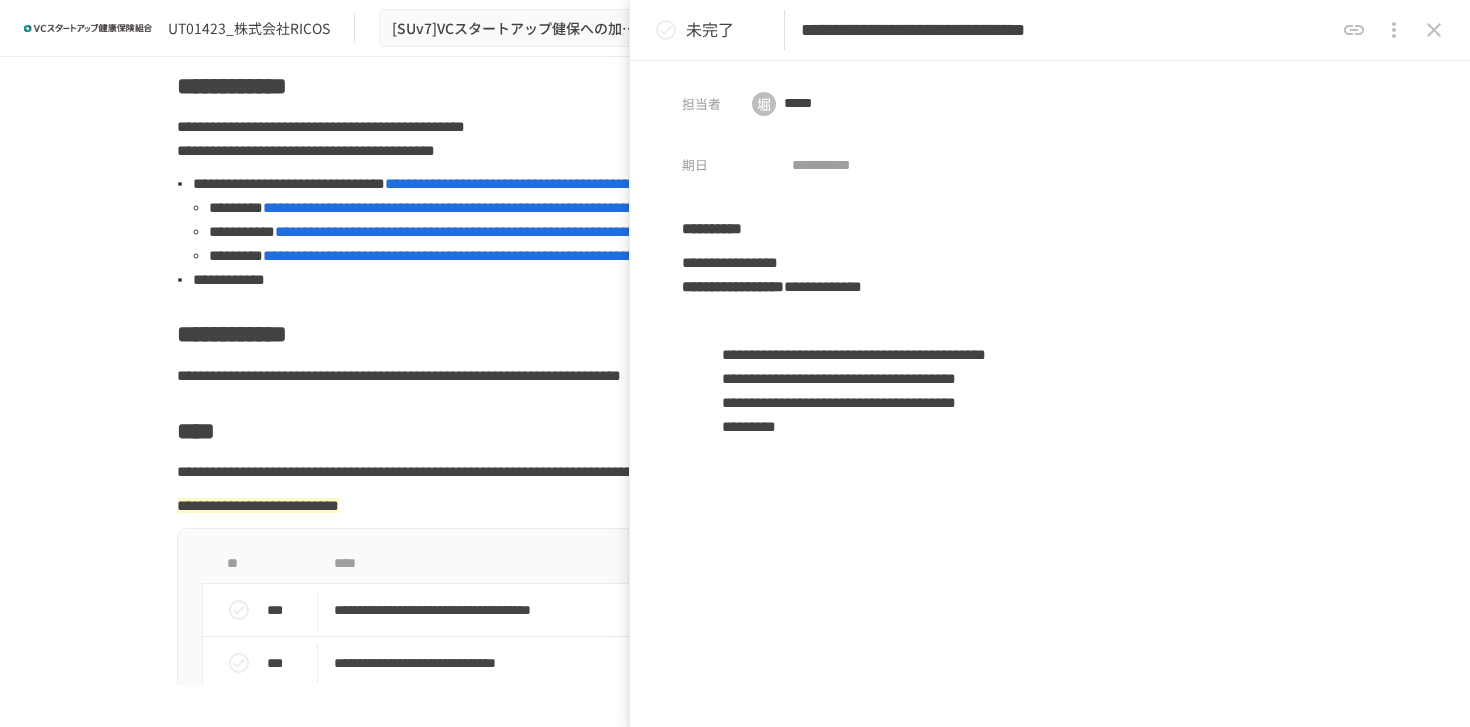 click on "**********" at bounding box center [524, 207] 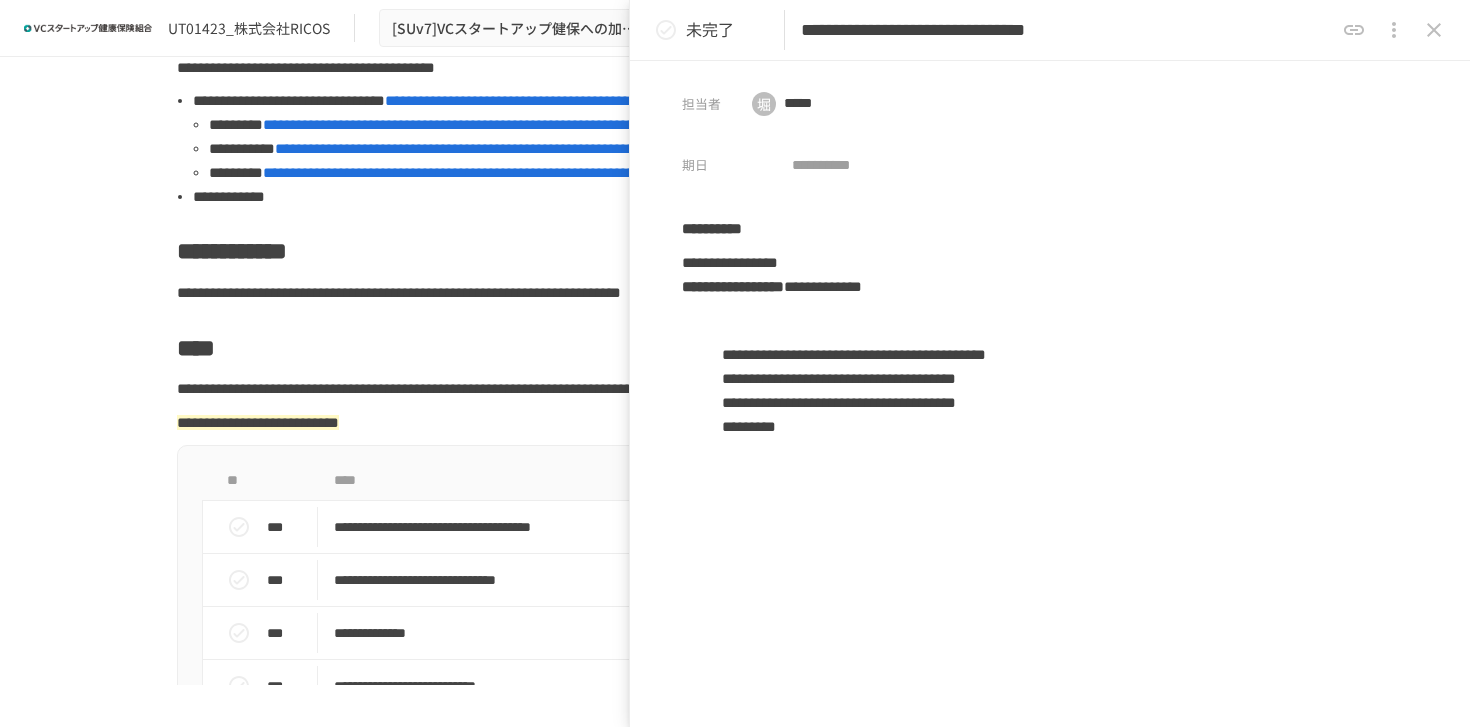 scroll, scrollTop: 322, scrollLeft: 0, axis: vertical 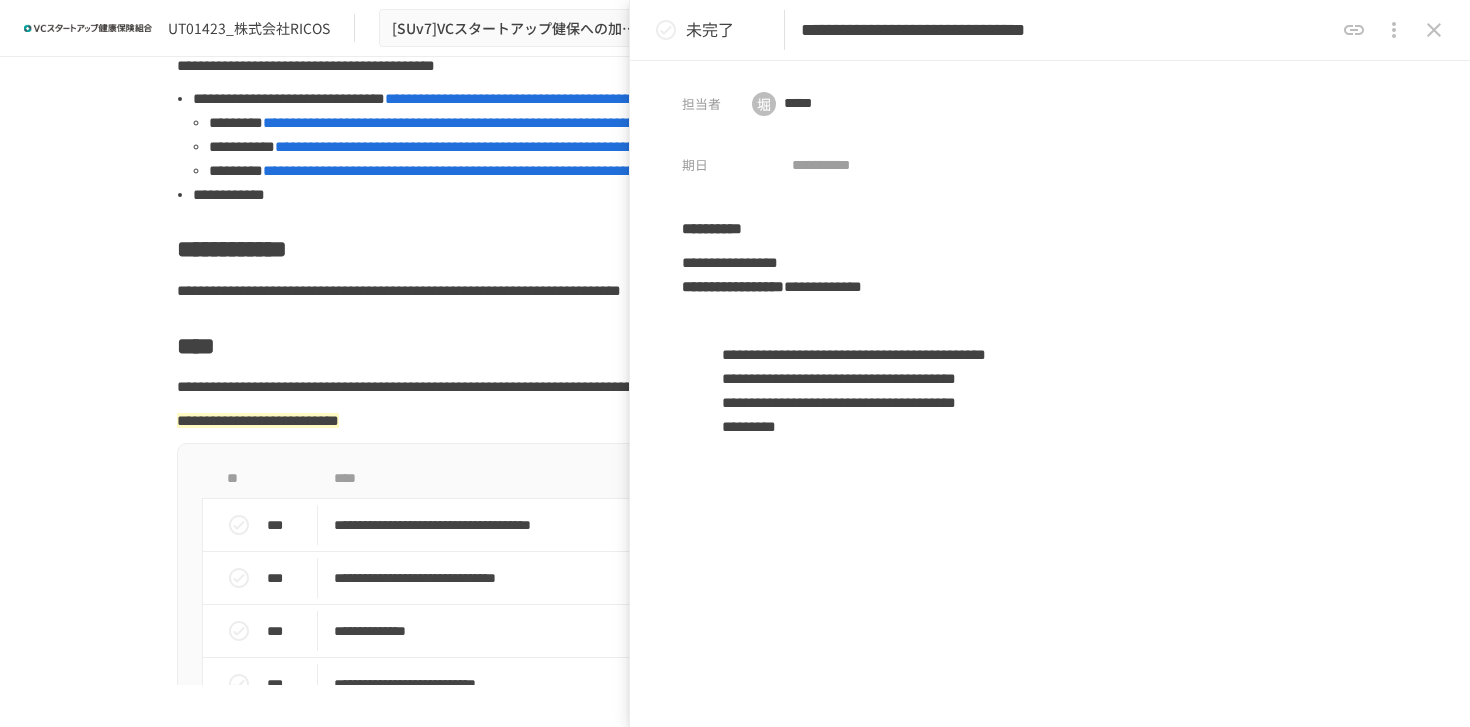 click 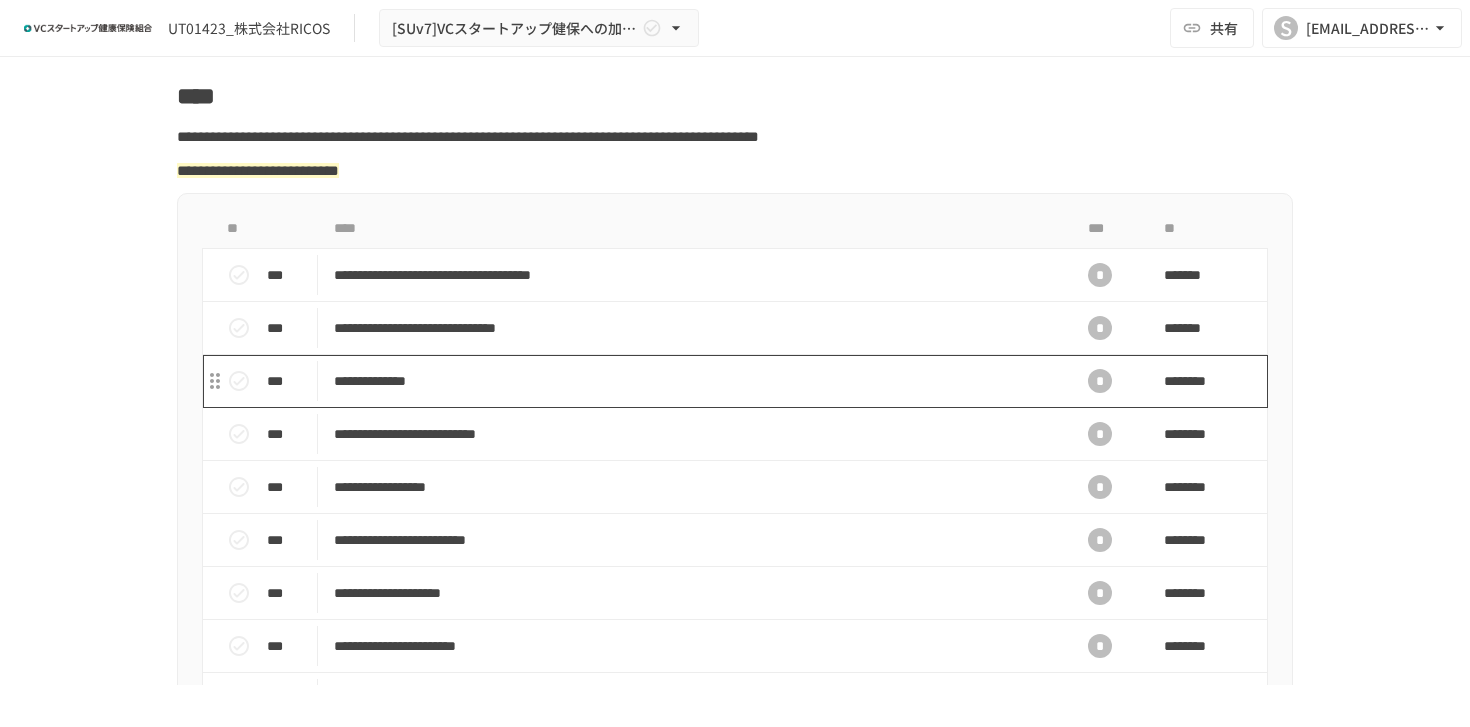 scroll, scrollTop: 597, scrollLeft: 0, axis: vertical 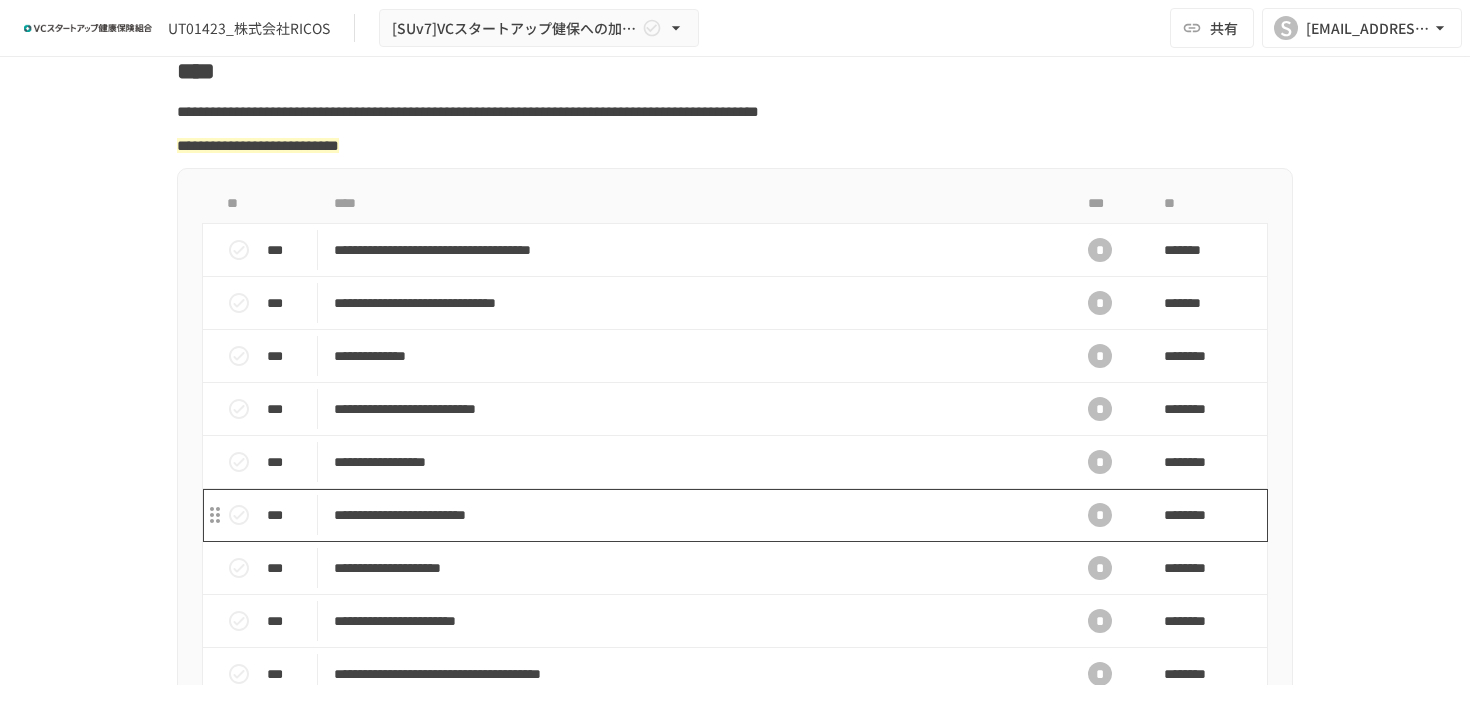 click on "**********" at bounding box center (693, 515) 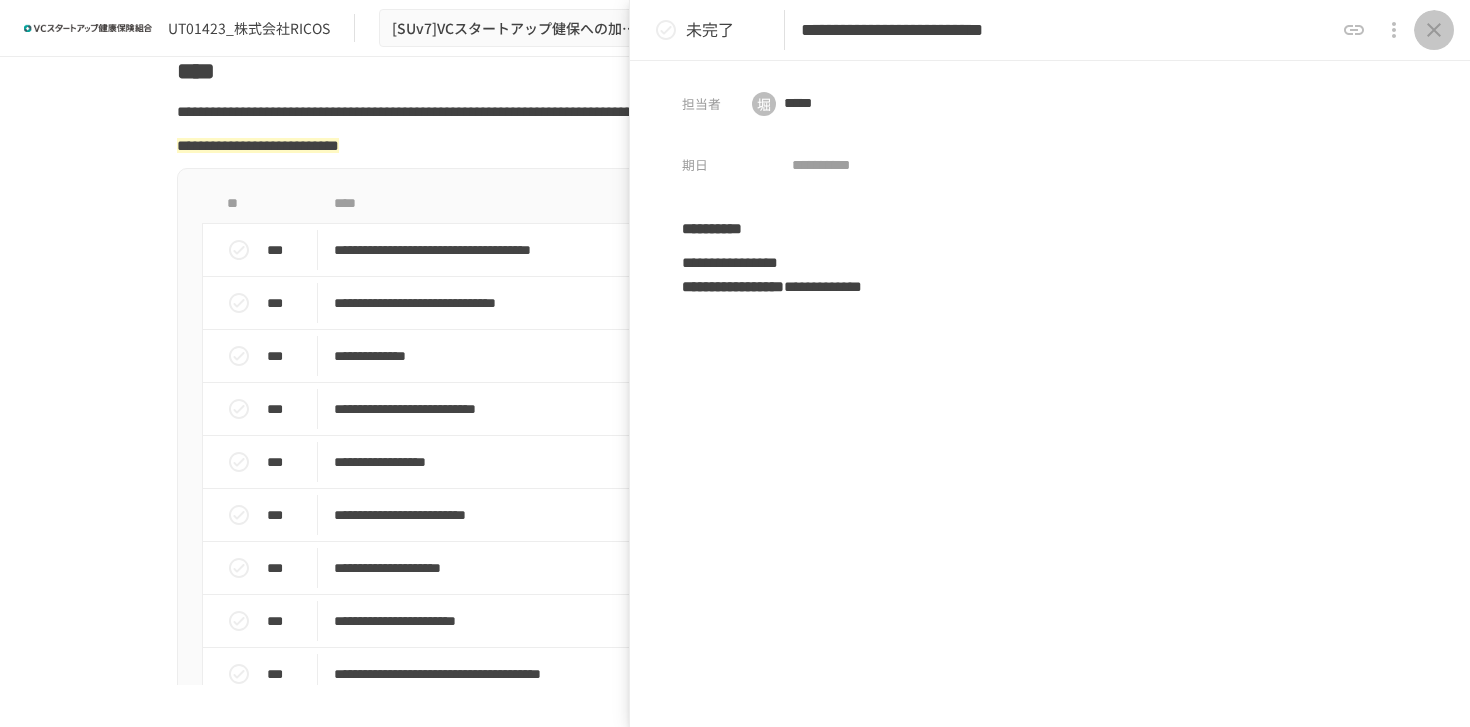 click 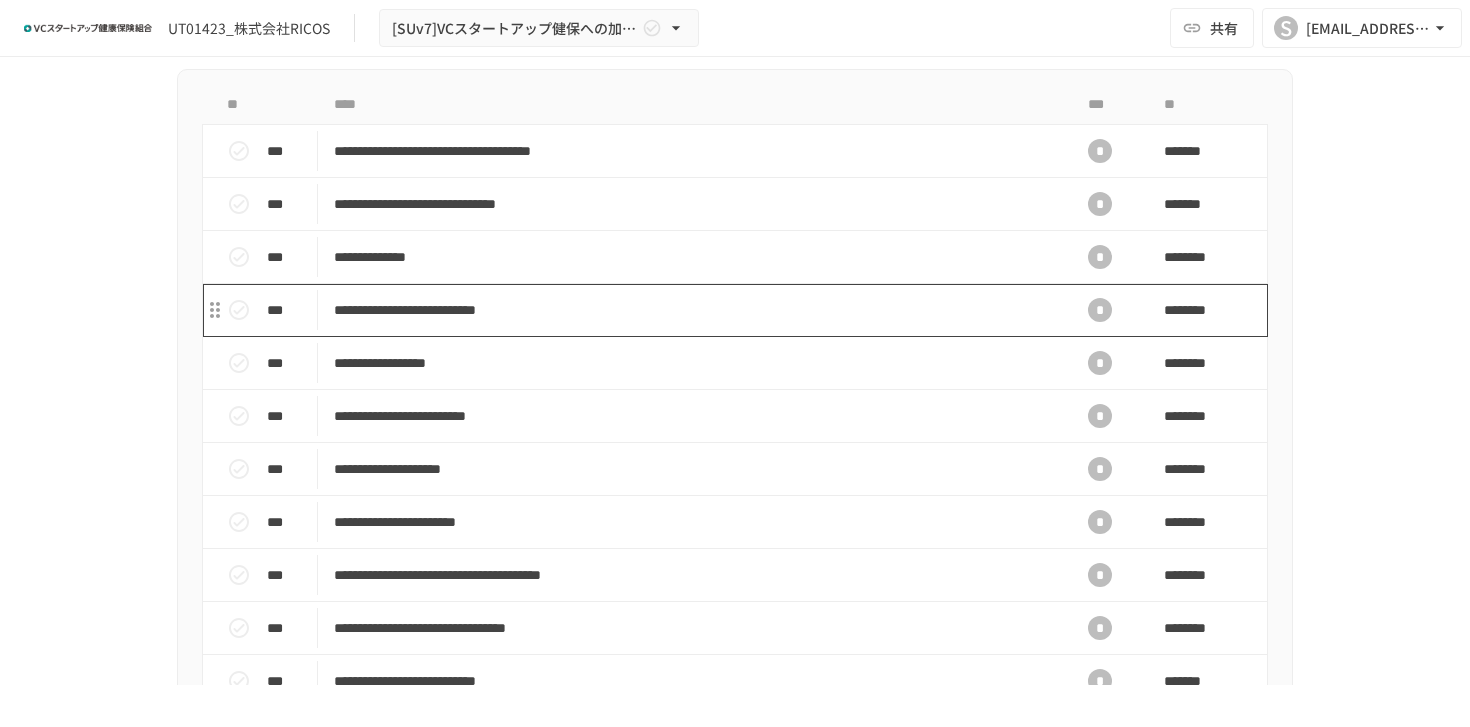 scroll, scrollTop: 698, scrollLeft: 0, axis: vertical 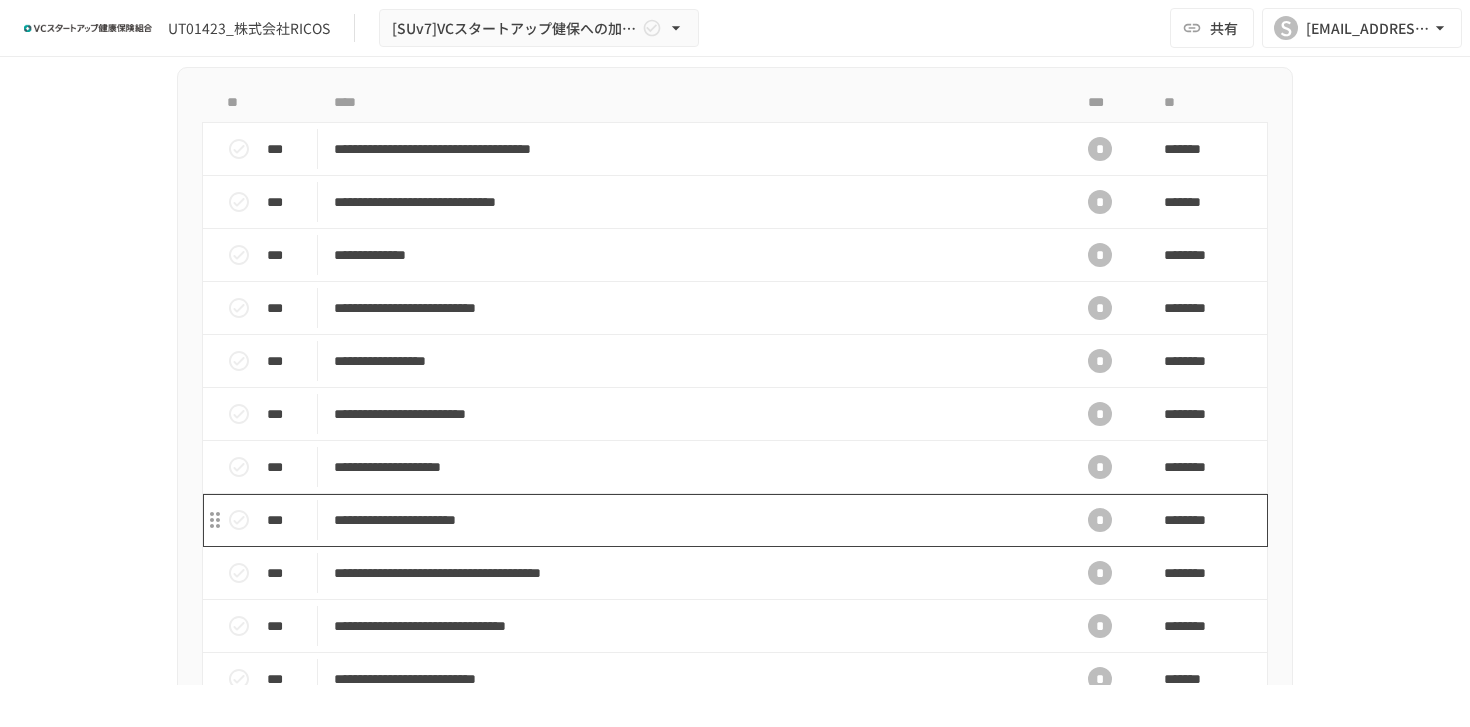 click on "**********" at bounding box center (693, 520) 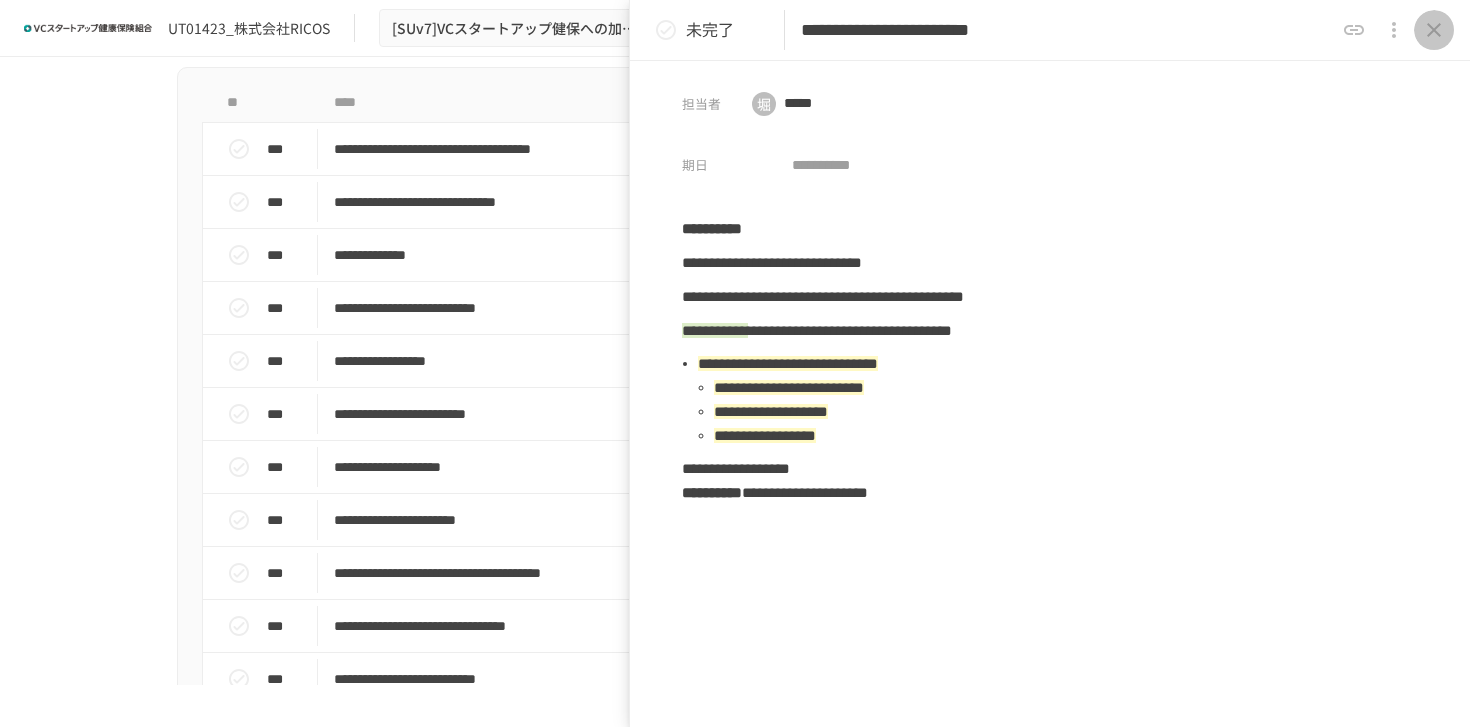click at bounding box center [1434, 30] 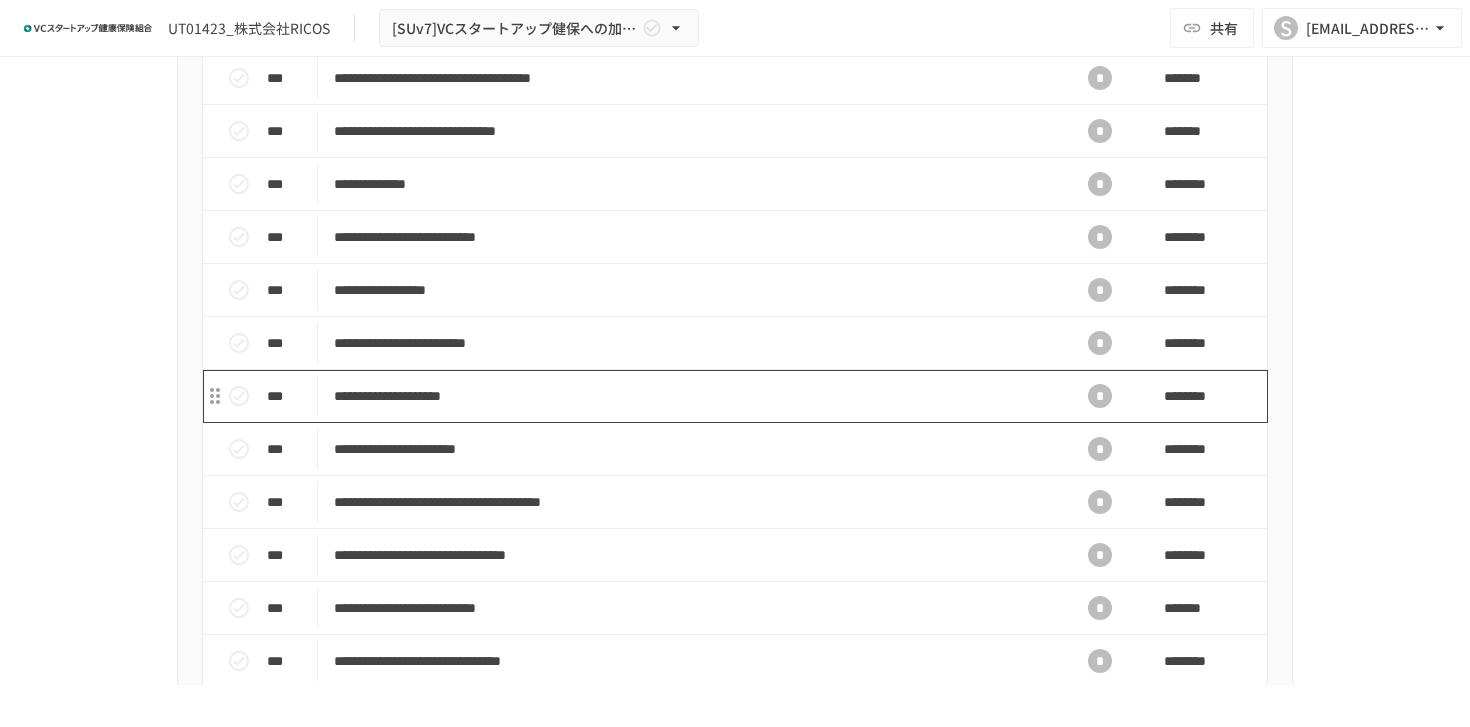 scroll, scrollTop: 771, scrollLeft: 0, axis: vertical 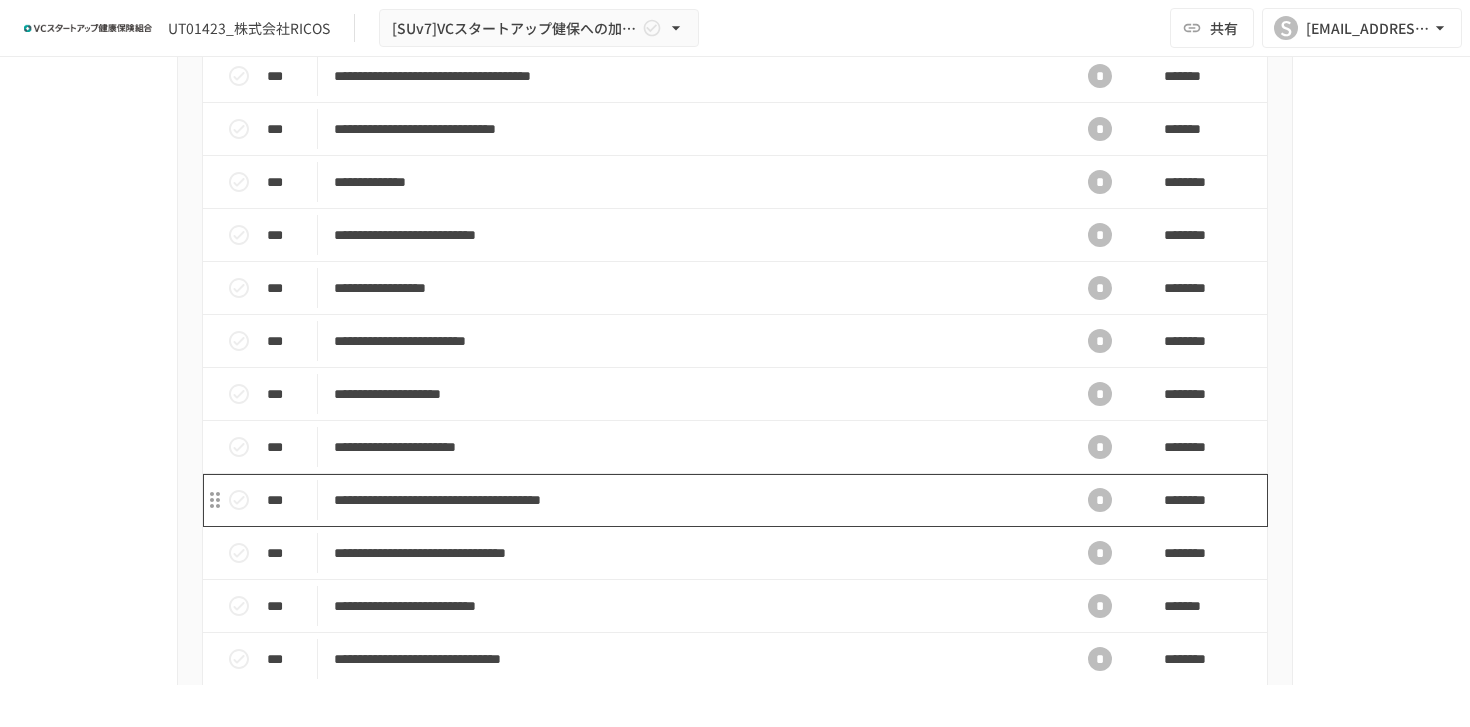 click on "**********" at bounding box center [693, 500] 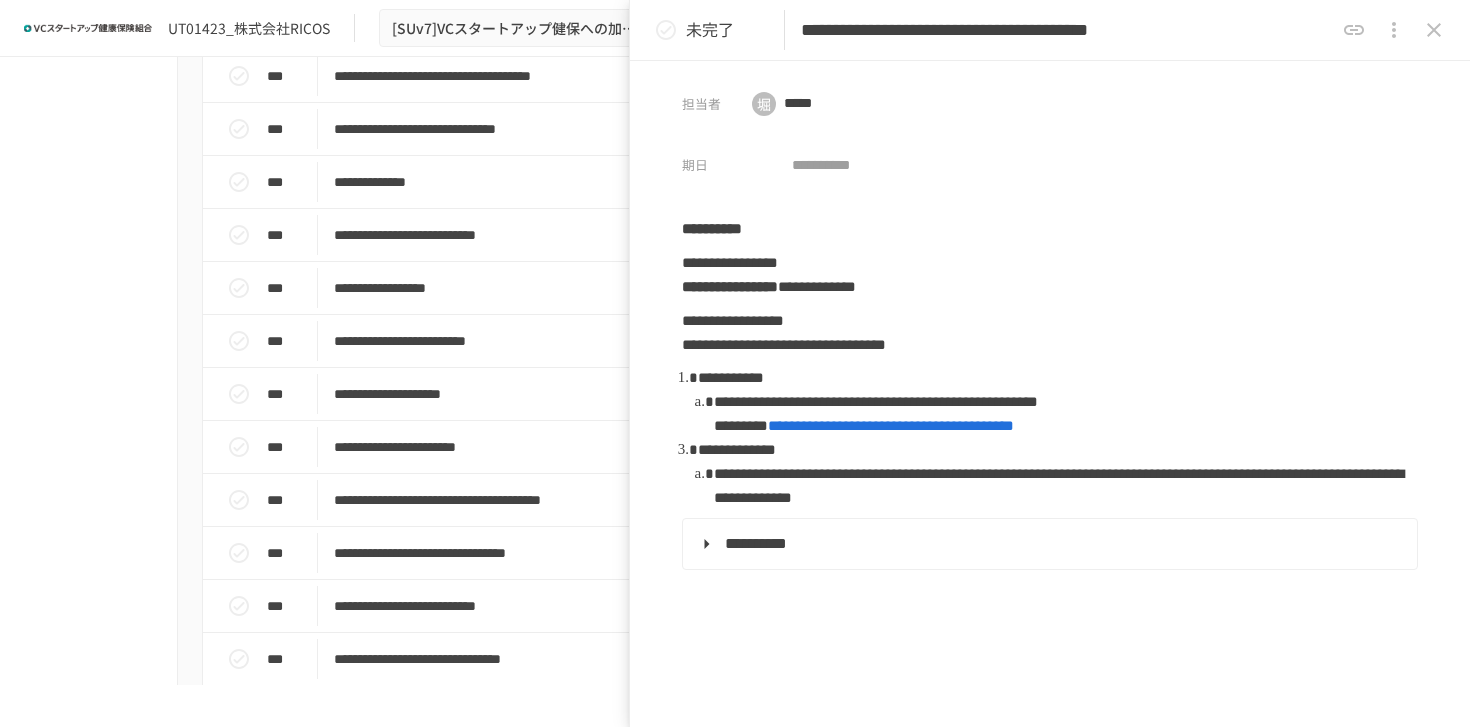 click 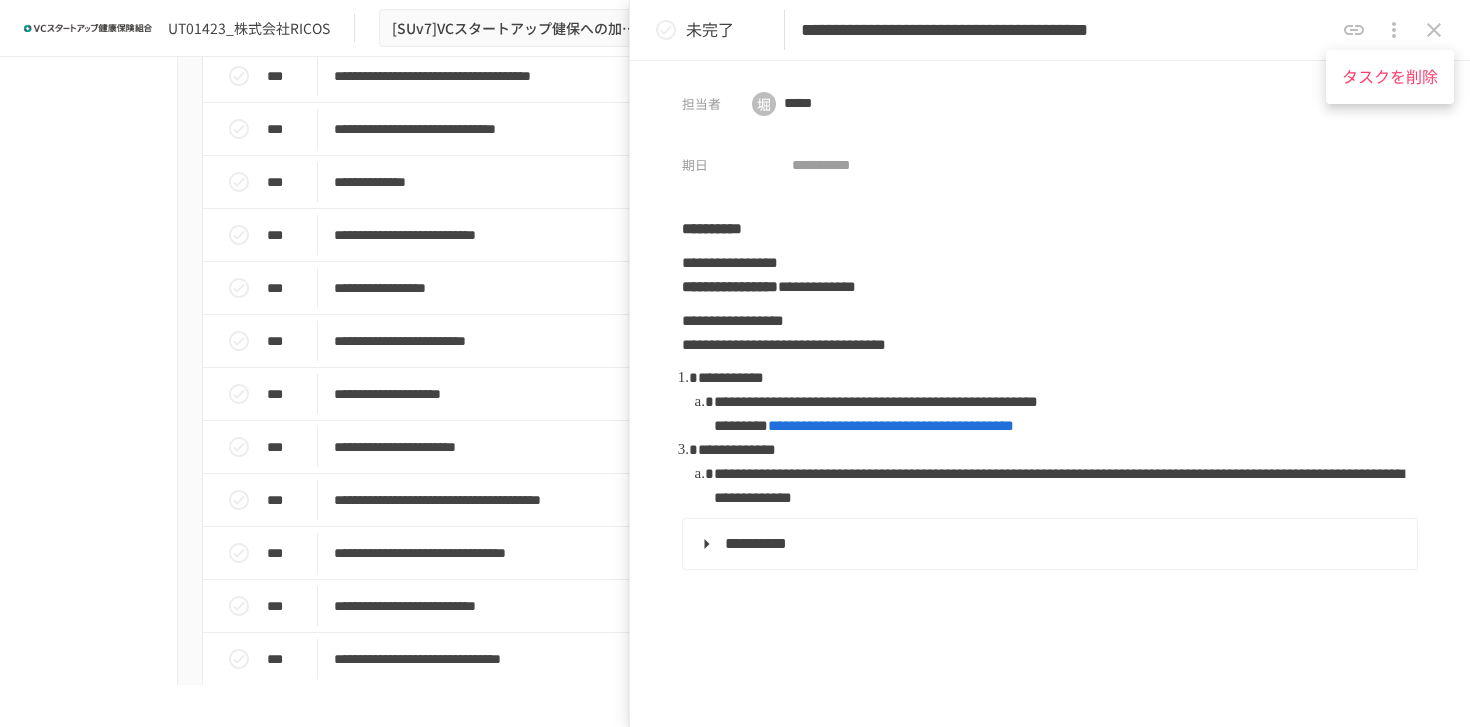 click at bounding box center (735, 363) 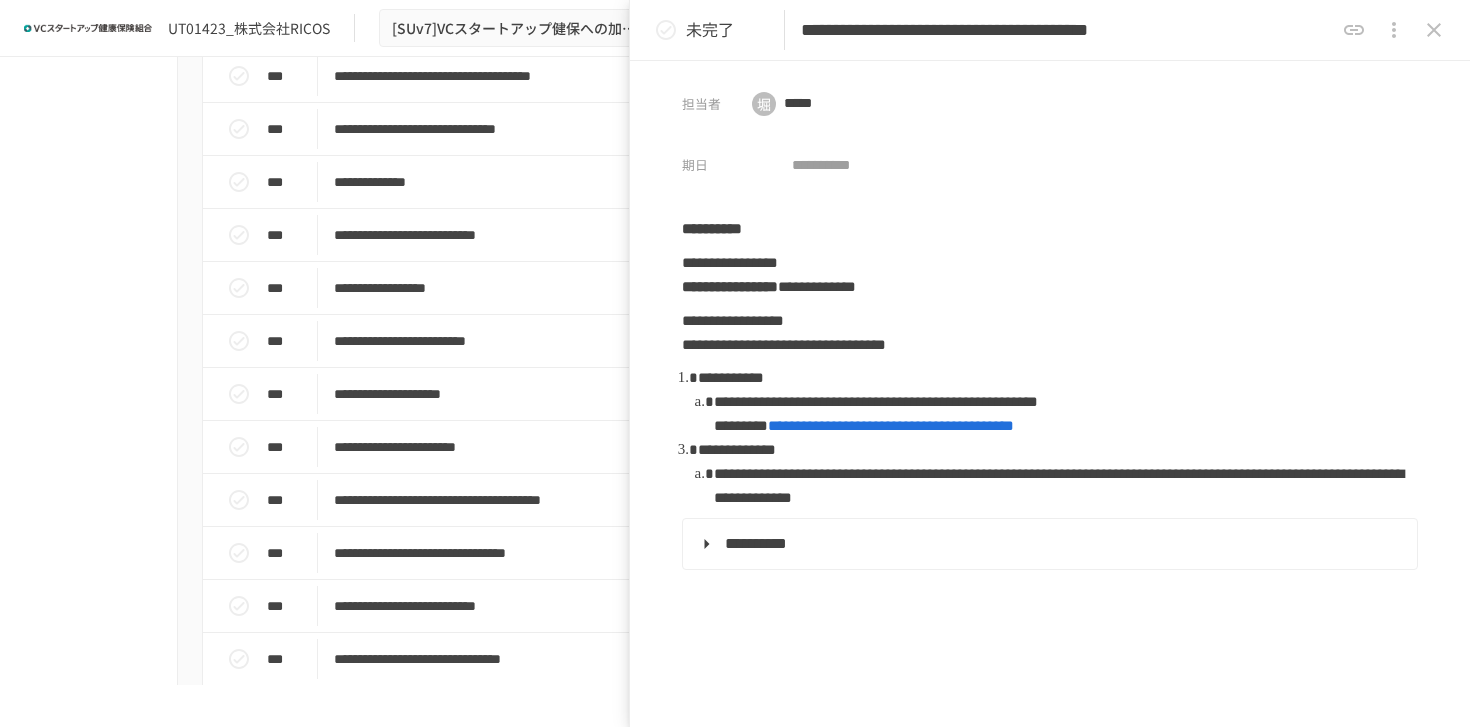 click 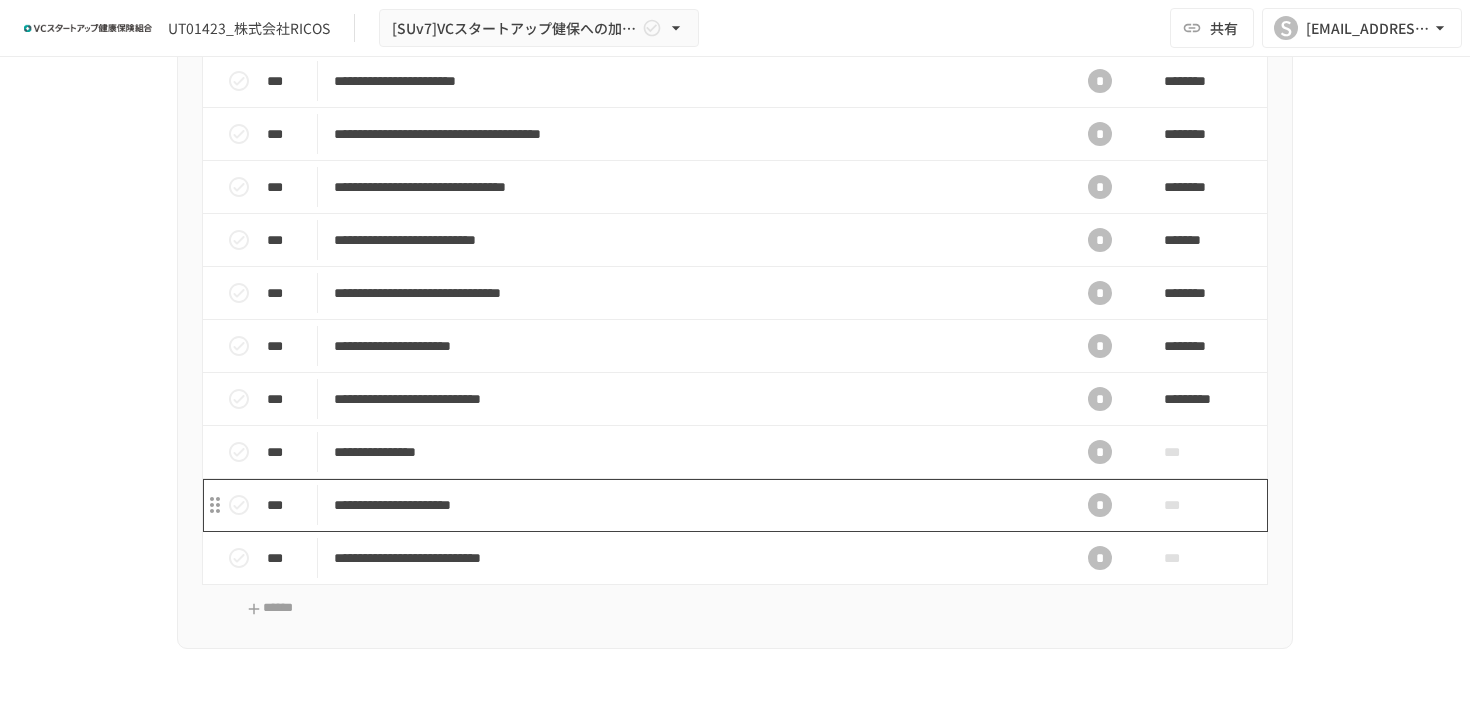 scroll, scrollTop: 1142, scrollLeft: 0, axis: vertical 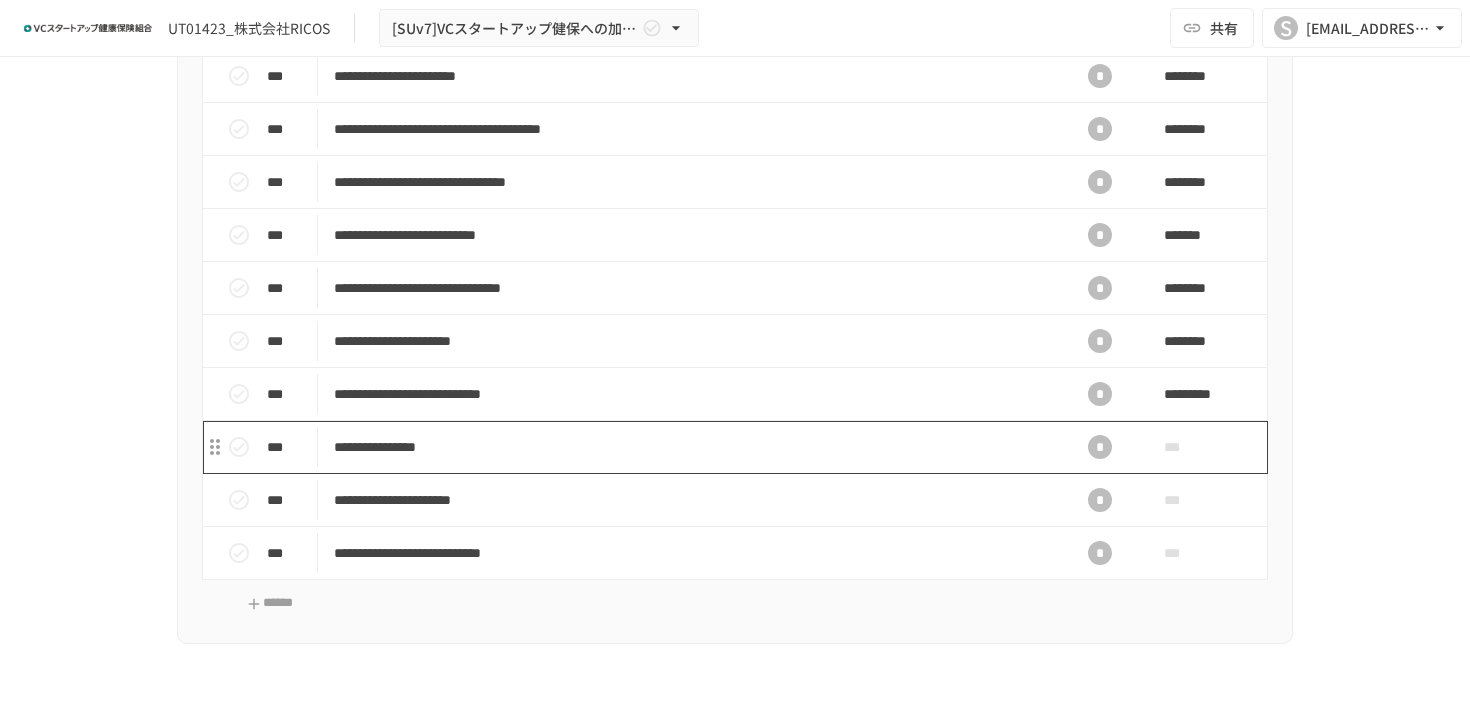 click on "**********" at bounding box center [693, 447] 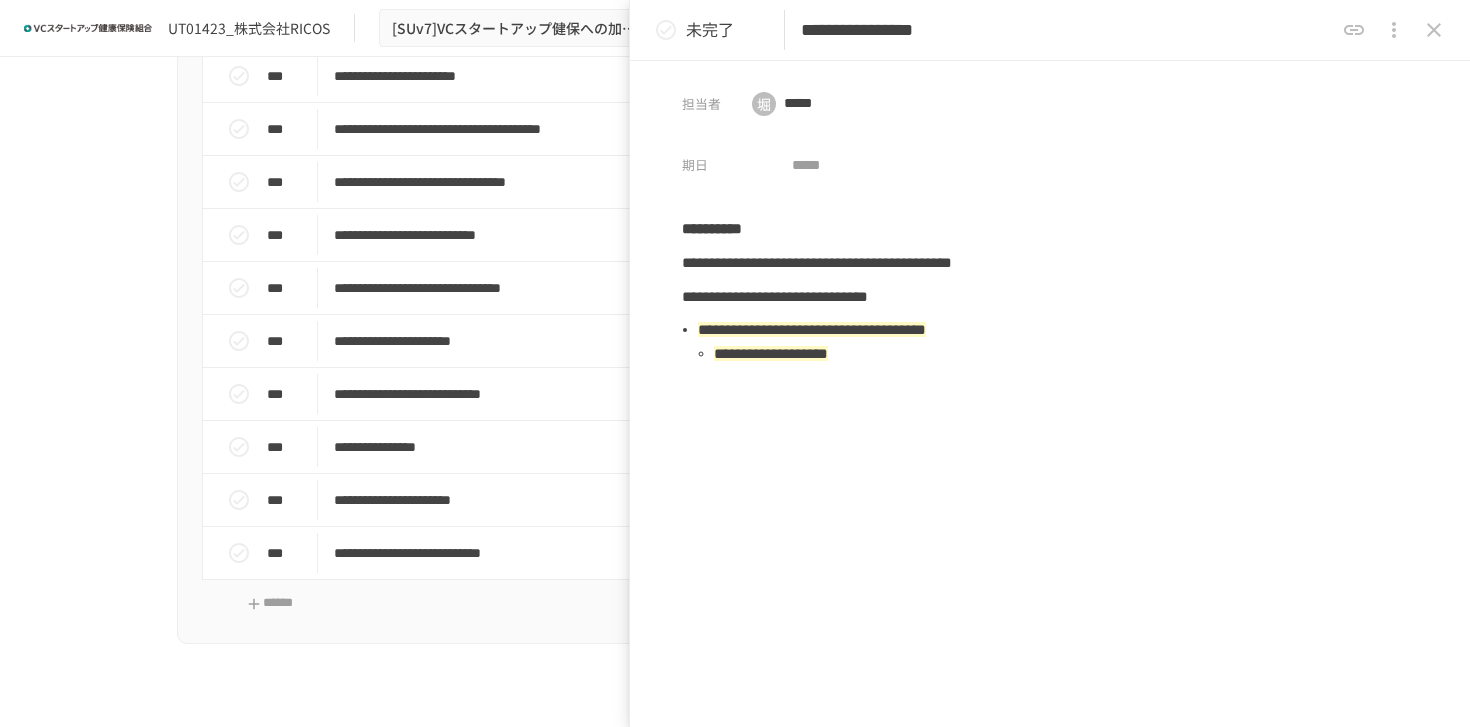 click at bounding box center [1434, 30] 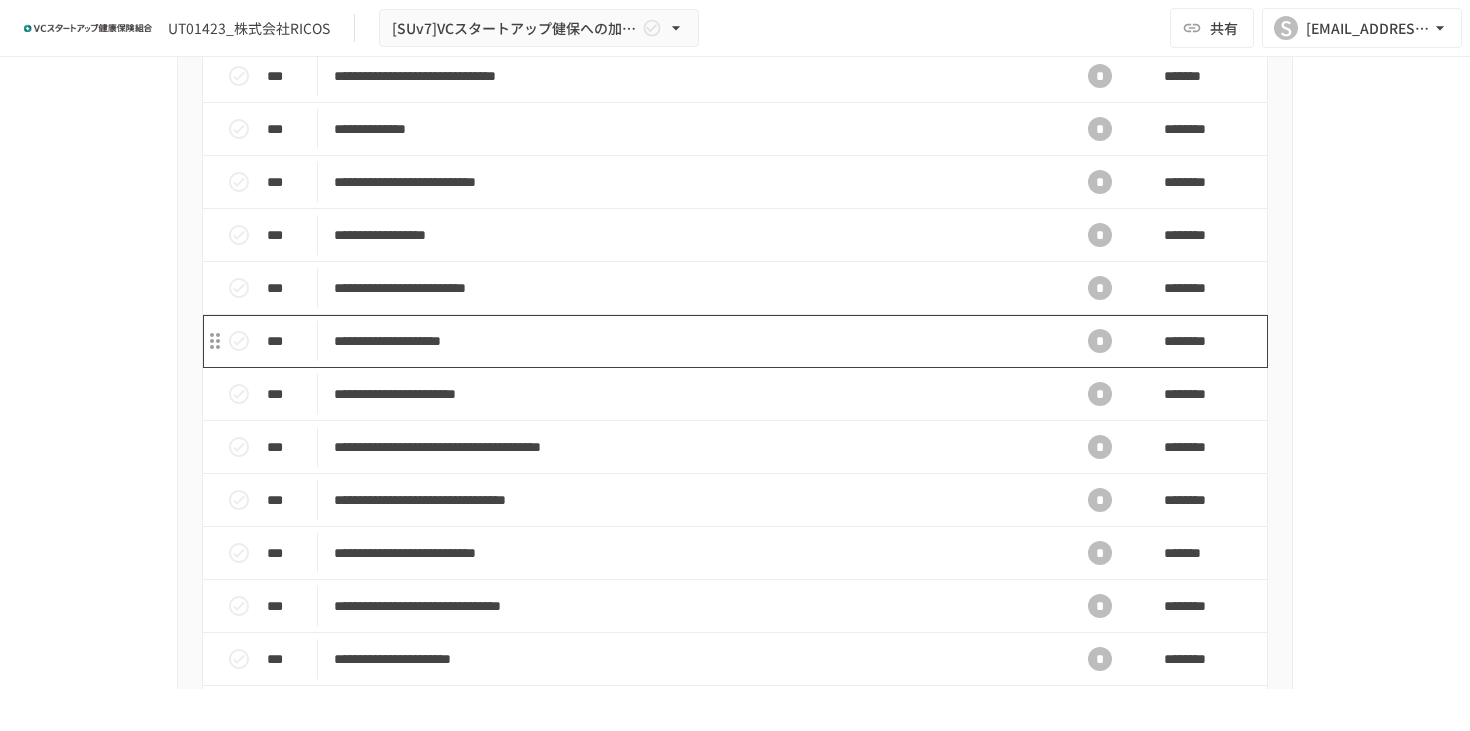 scroll, scrollTop: 832, scrollLeft: 0, axis: vertical 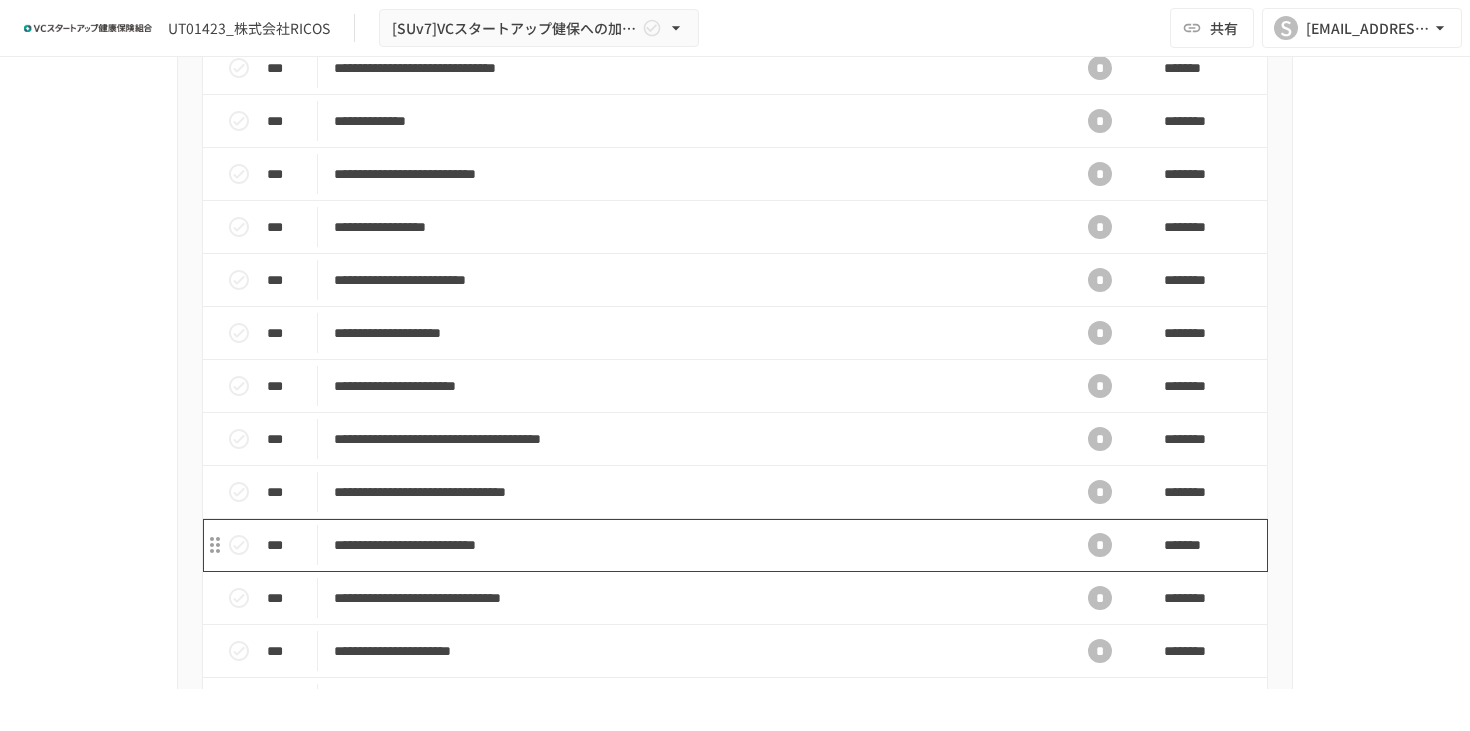 click on "**********" at bounding box center [693, 545] 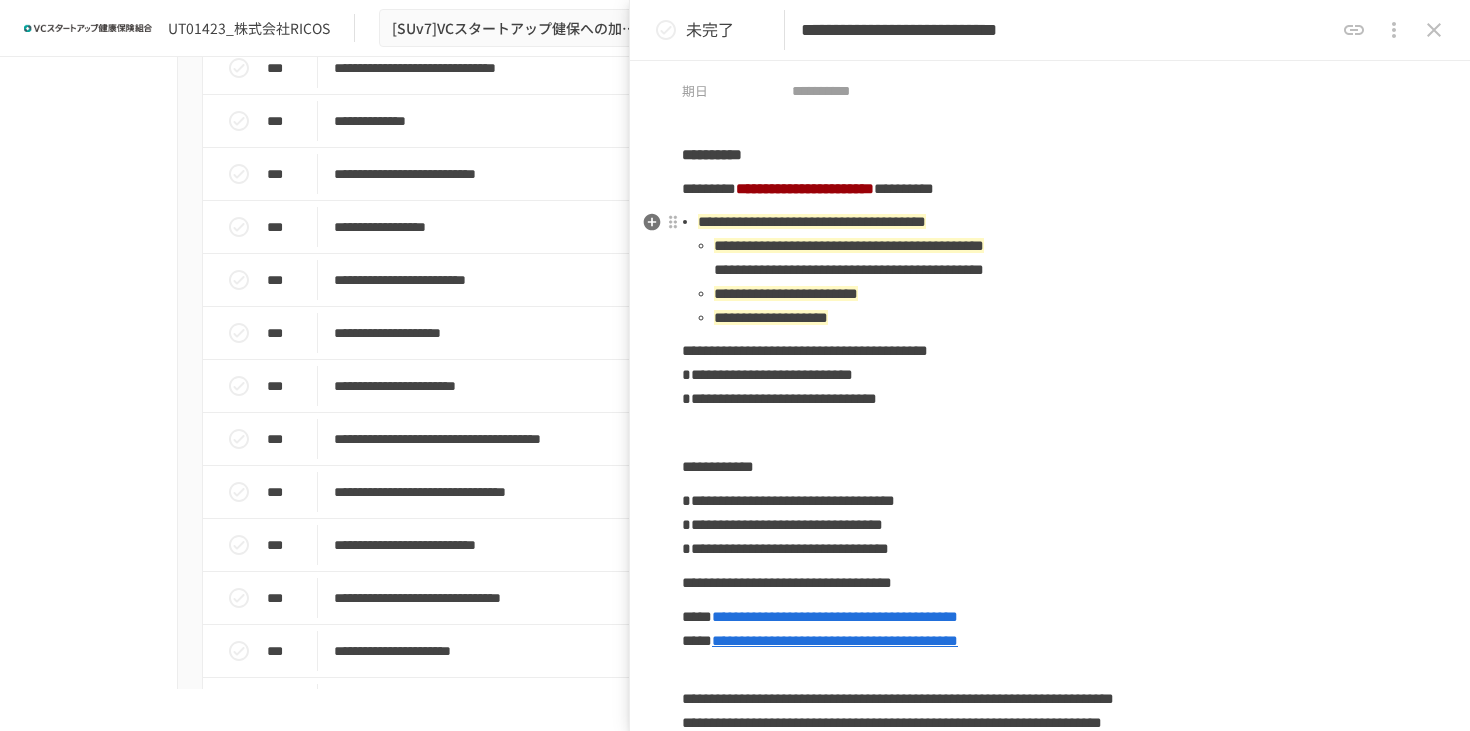 scroll, scrollTop: 90, scrollLeft: 0, axis: vertical 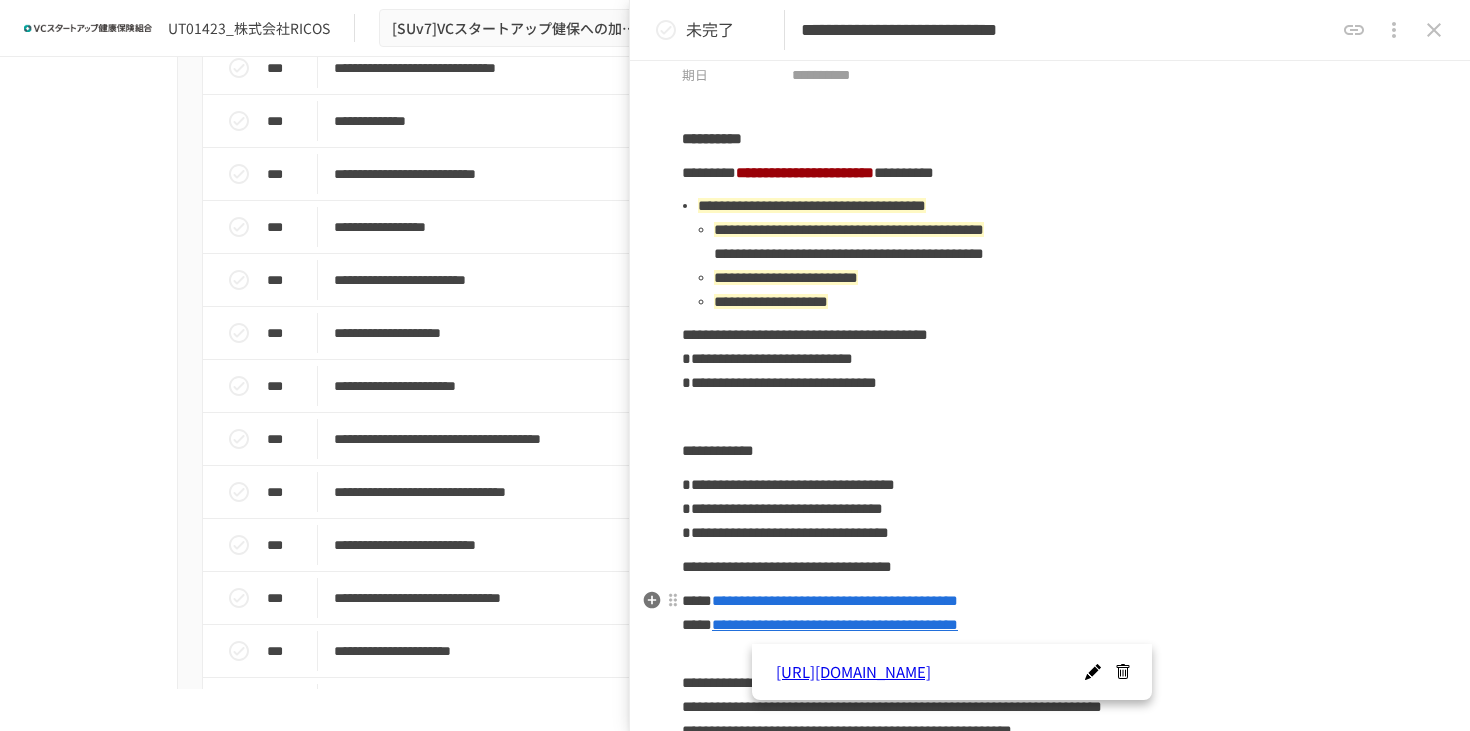 click on "**********" at bounding box center (835, 624) 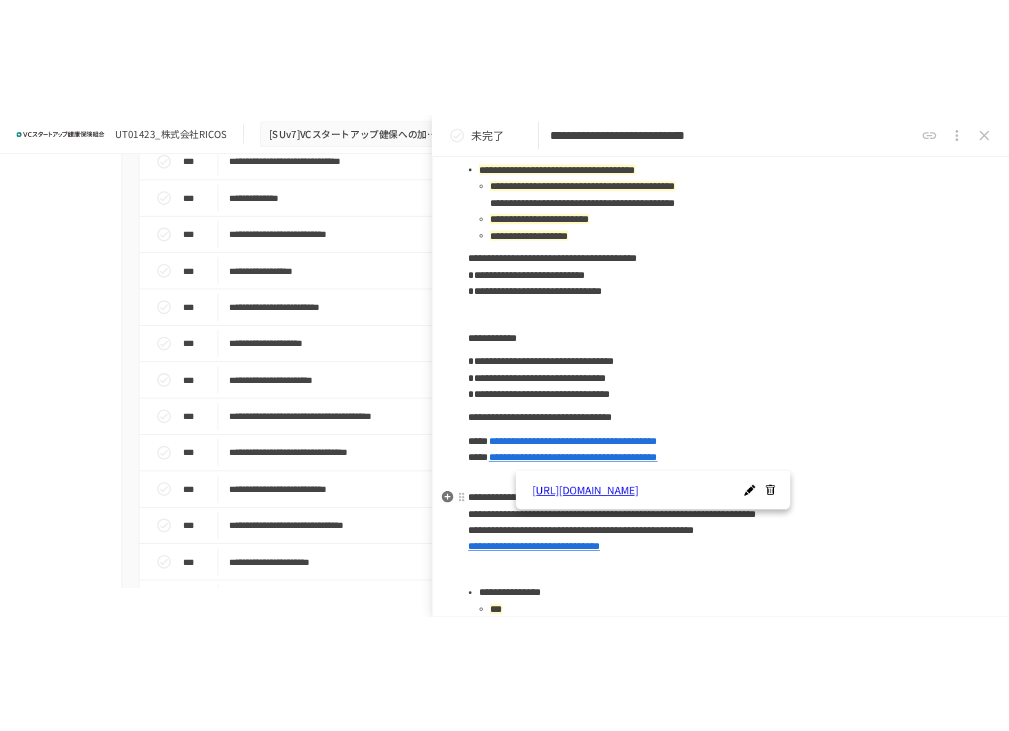 scroll, scrollTop: 249, scrollLeft: 0, axis: vertical 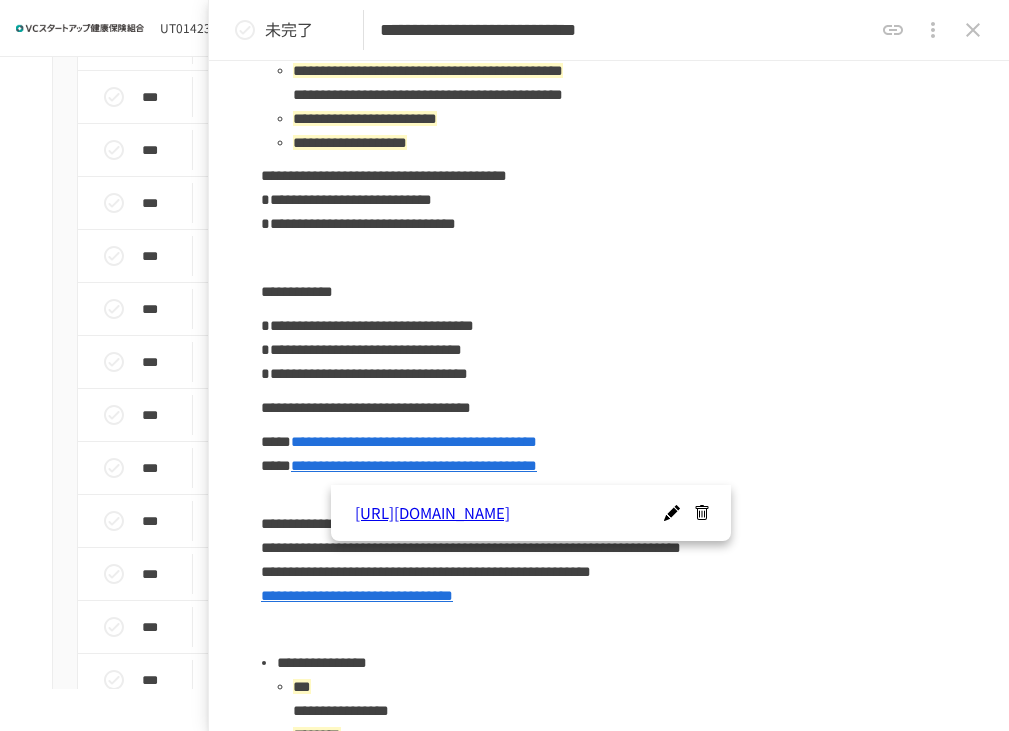 click at bounding box center (933, 30) 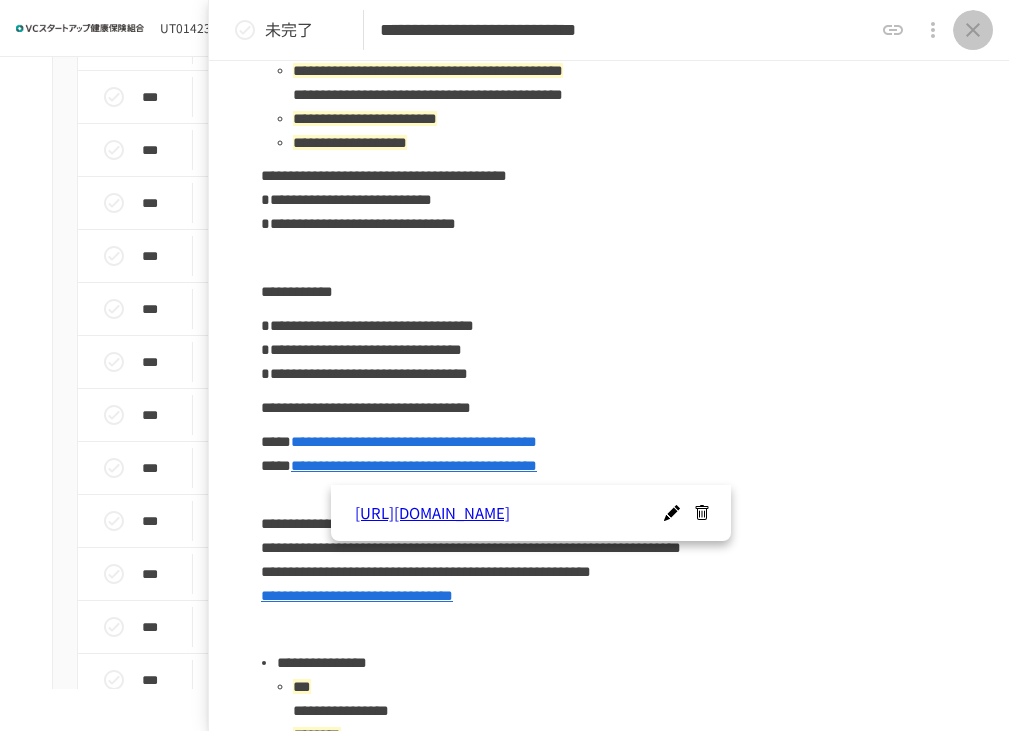 click 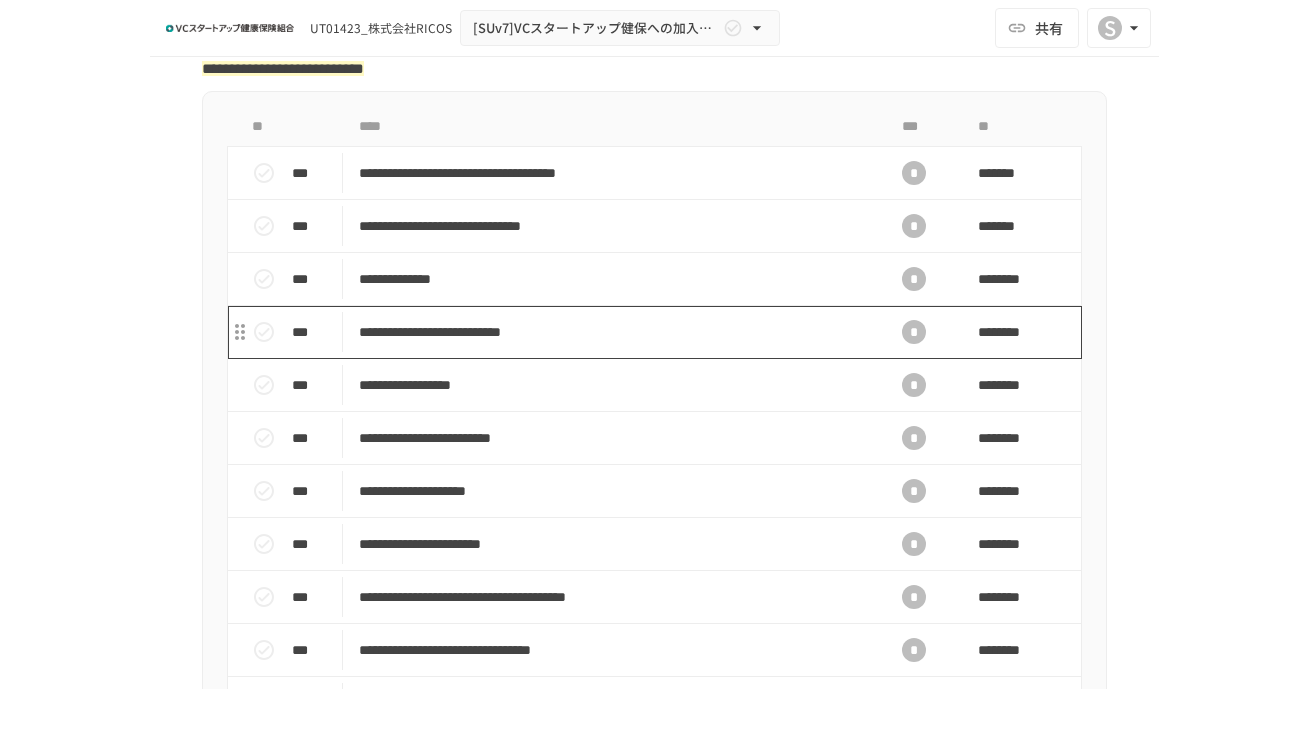 scroll, scrollTop: 676, scrollLeft: 0, axis: vertical 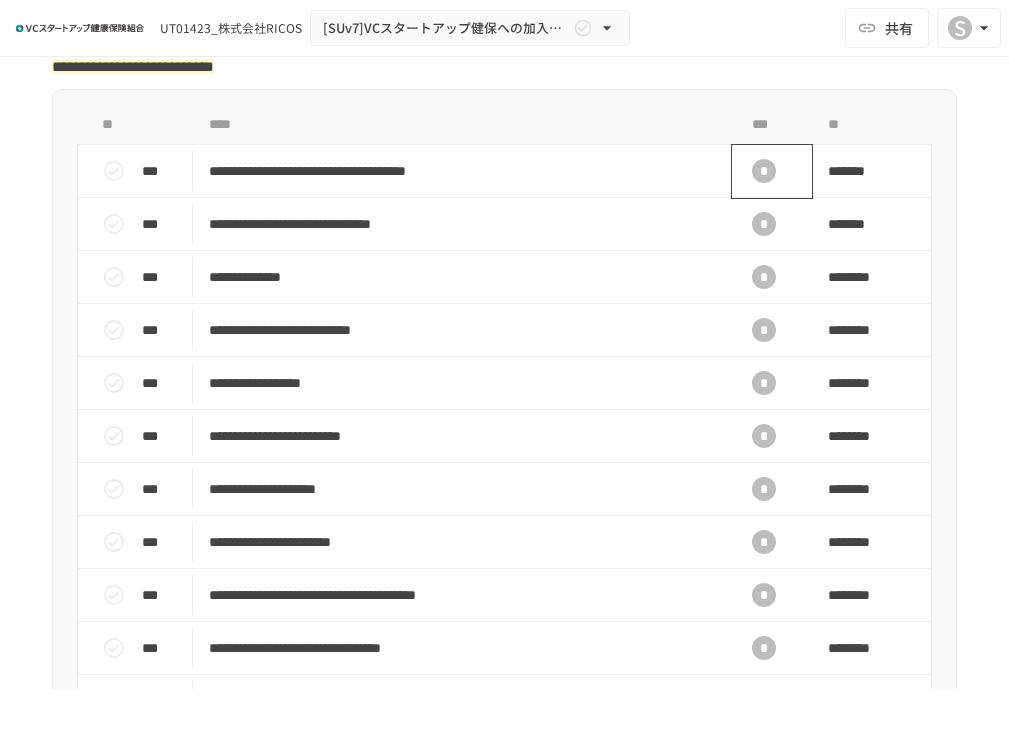click on "*" at bounding box center (764, 171) 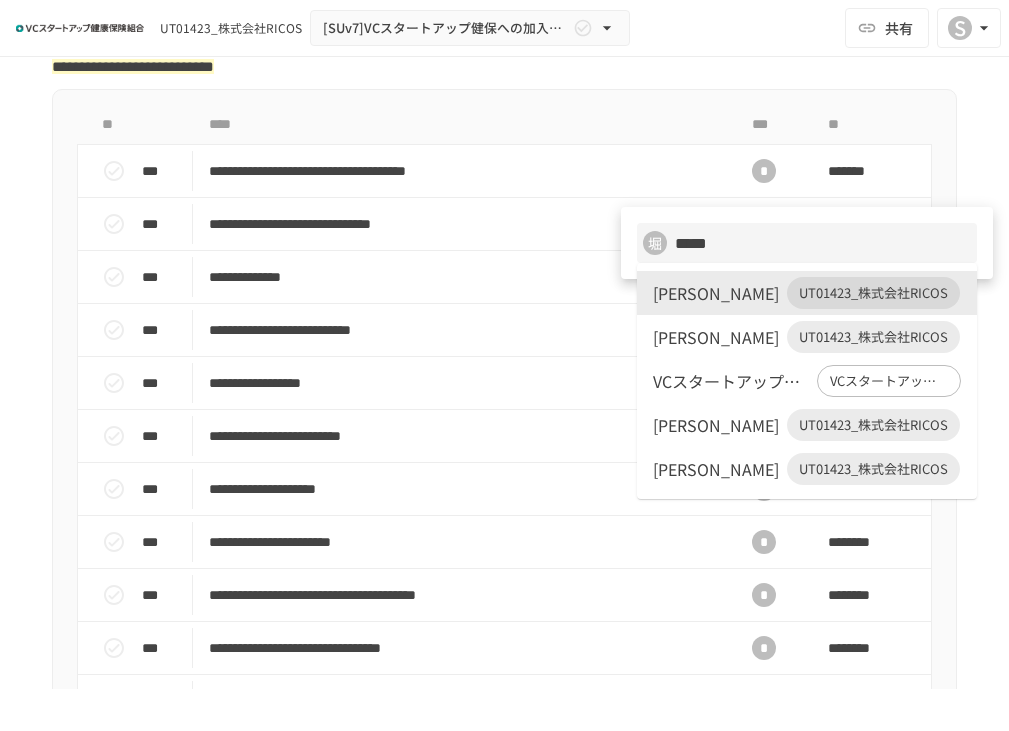 click at bounding box center [504, 365] 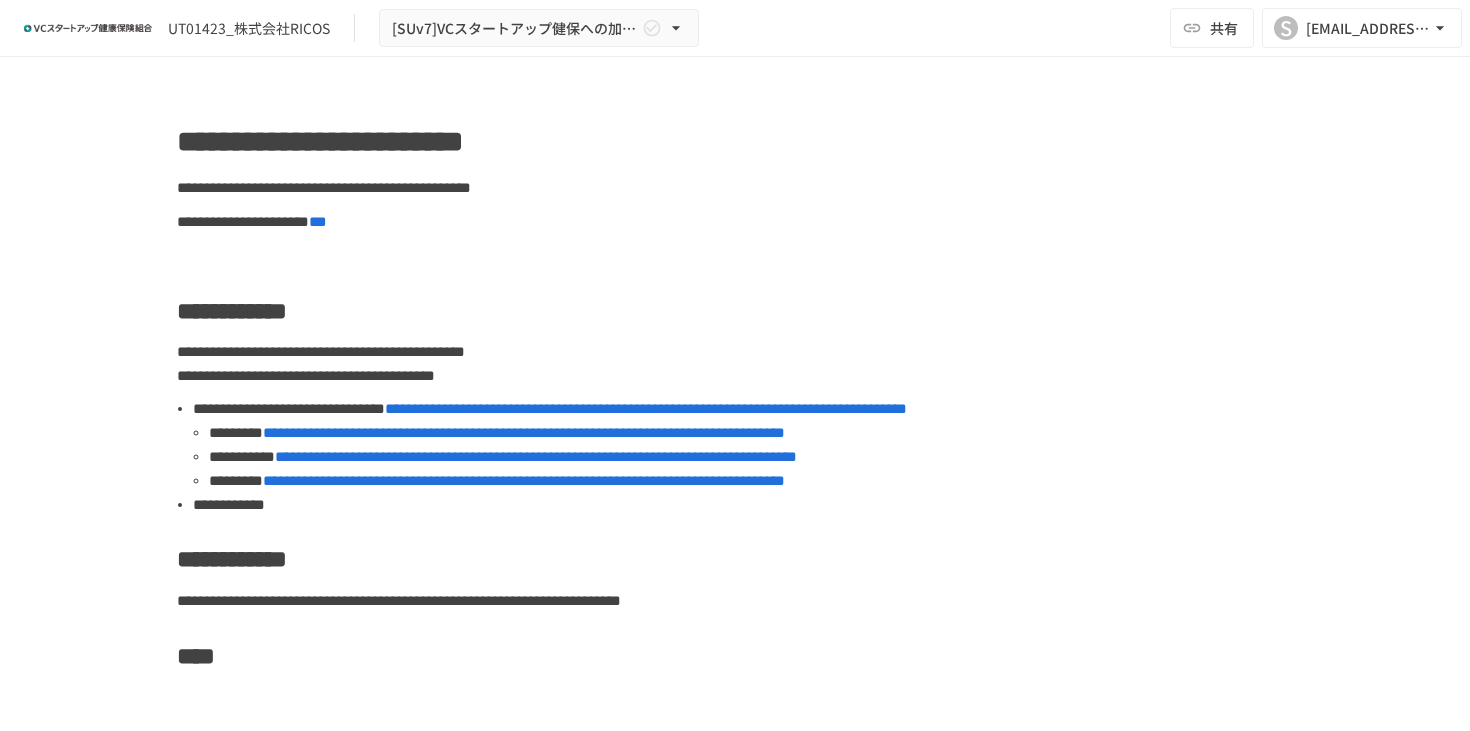 scroll, scrollTop: 0, scrollLeft: 0, axis: both 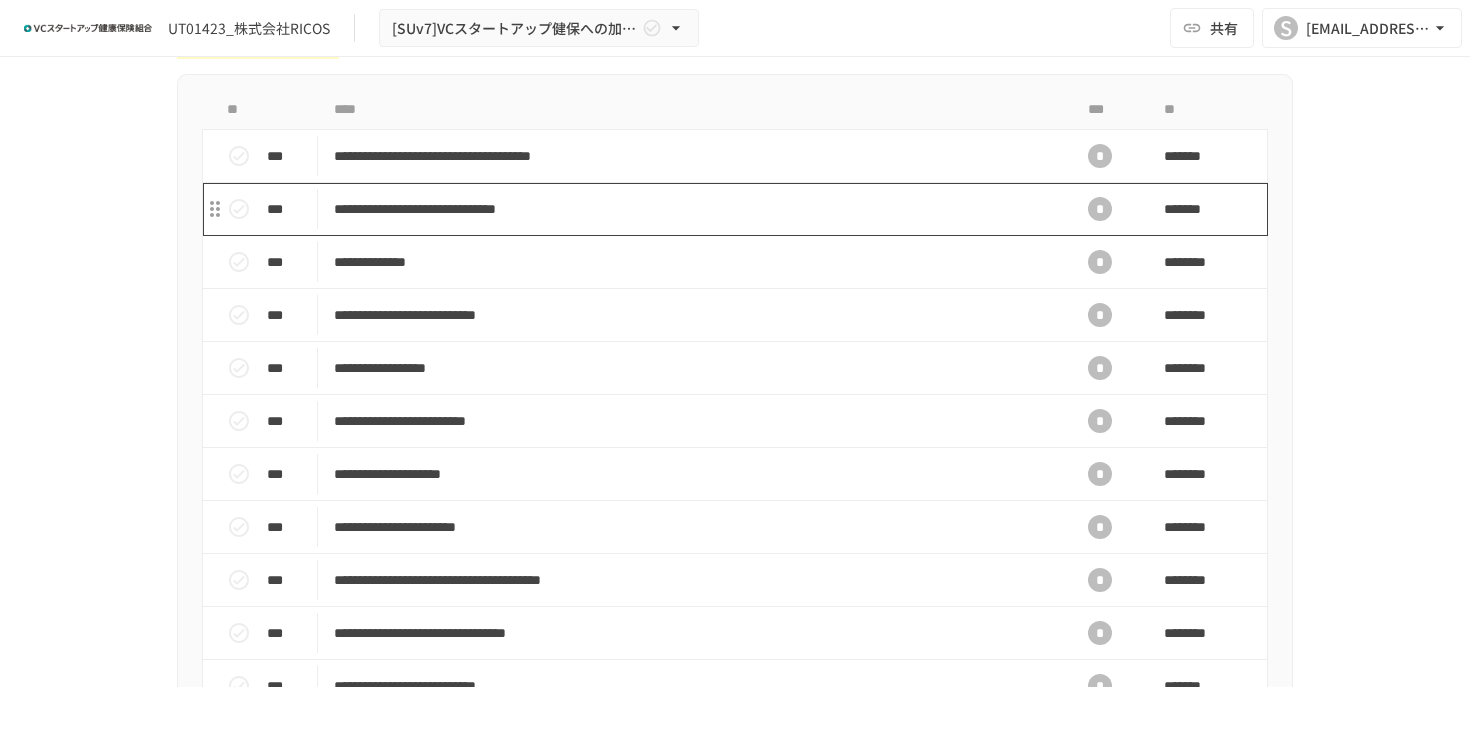 click on "**********" at bounding box center [693, 209] 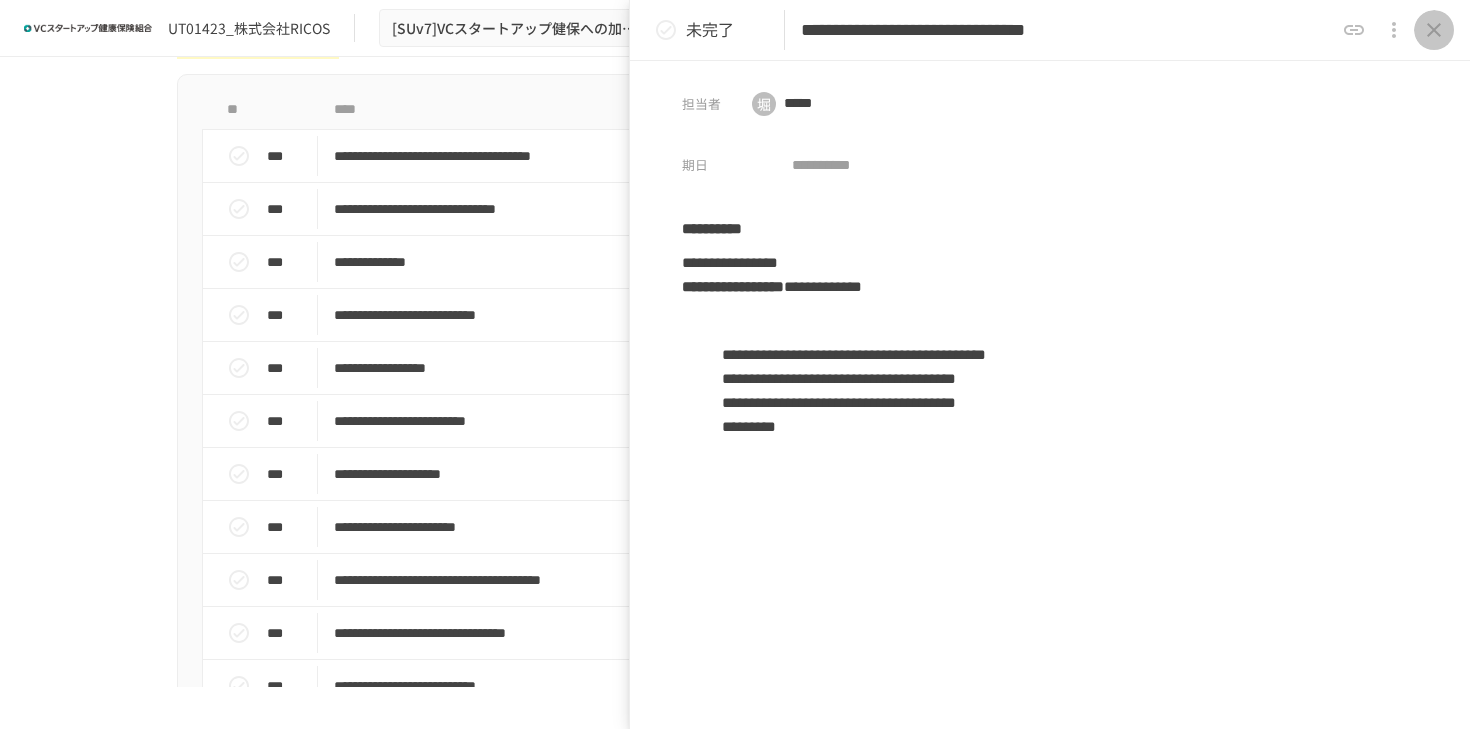click 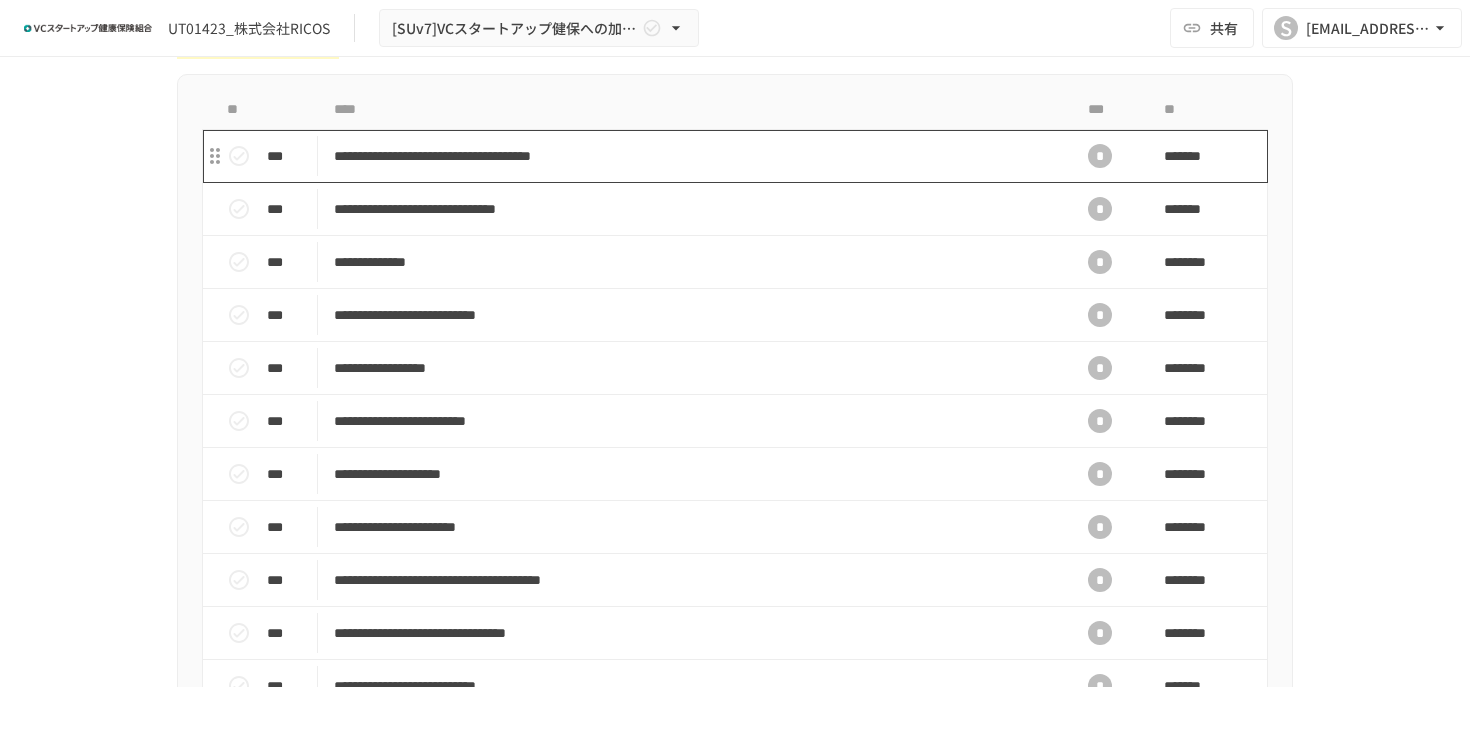 click on "**********" at bounding box center [693, 156] 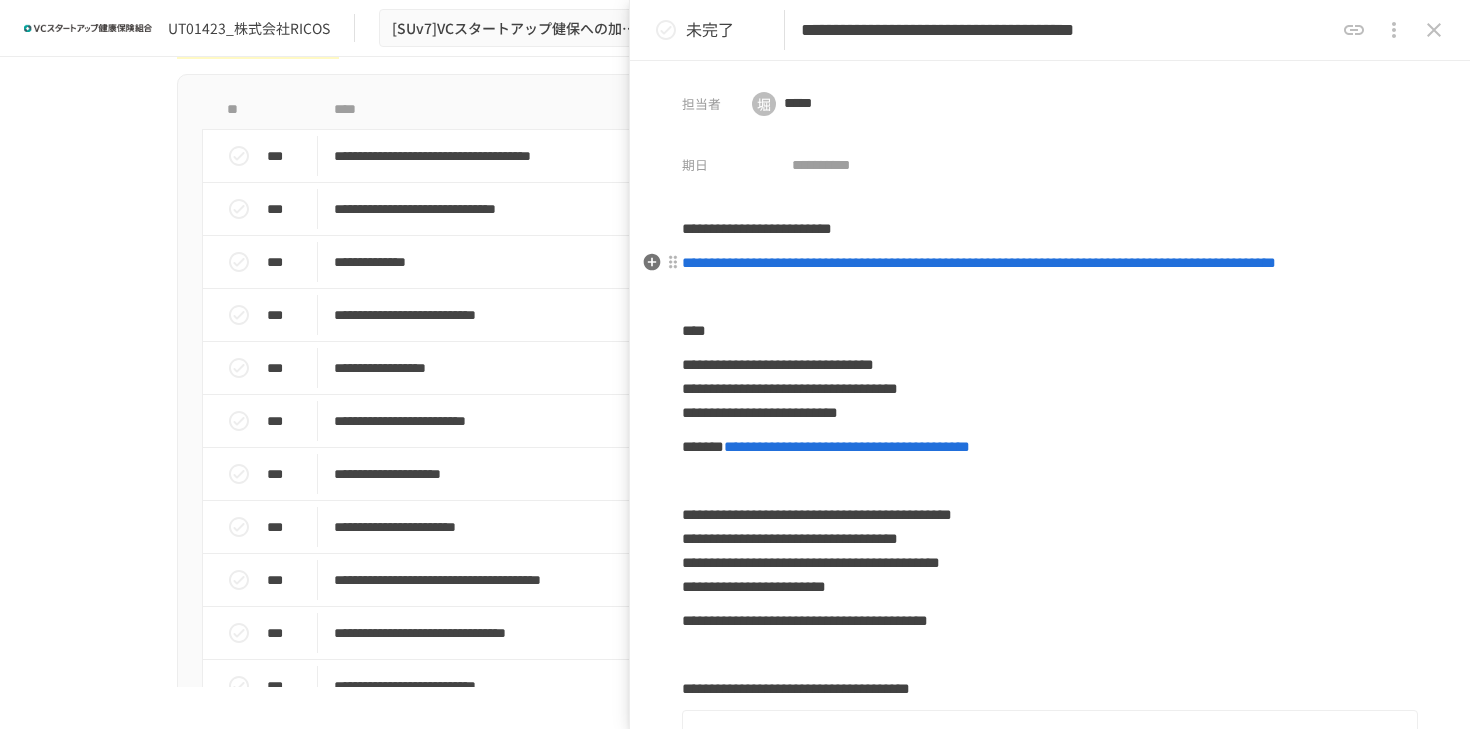 scroll, scrollTop: 458, scrollLeft: 0, axis: vertical 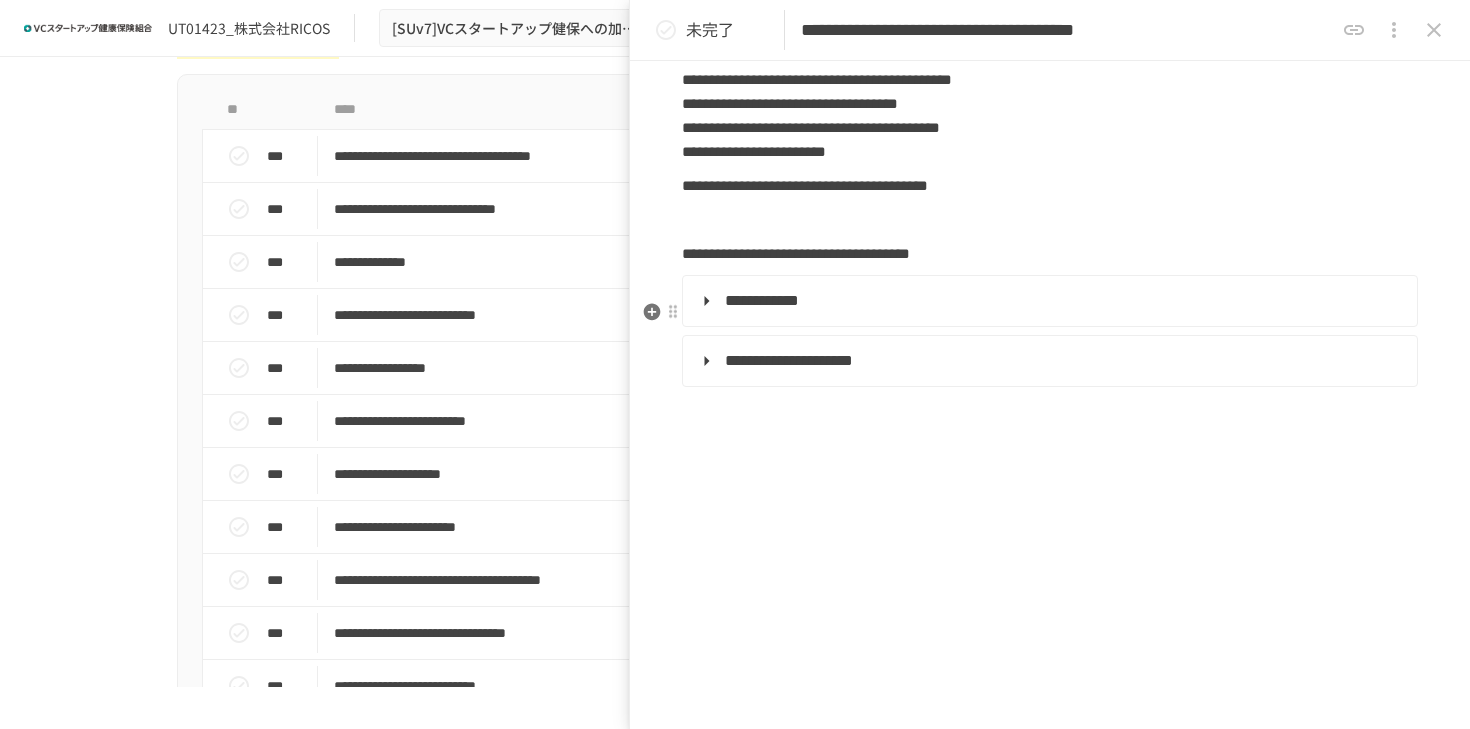 click on "**********" at bounding box center (1048, 301) 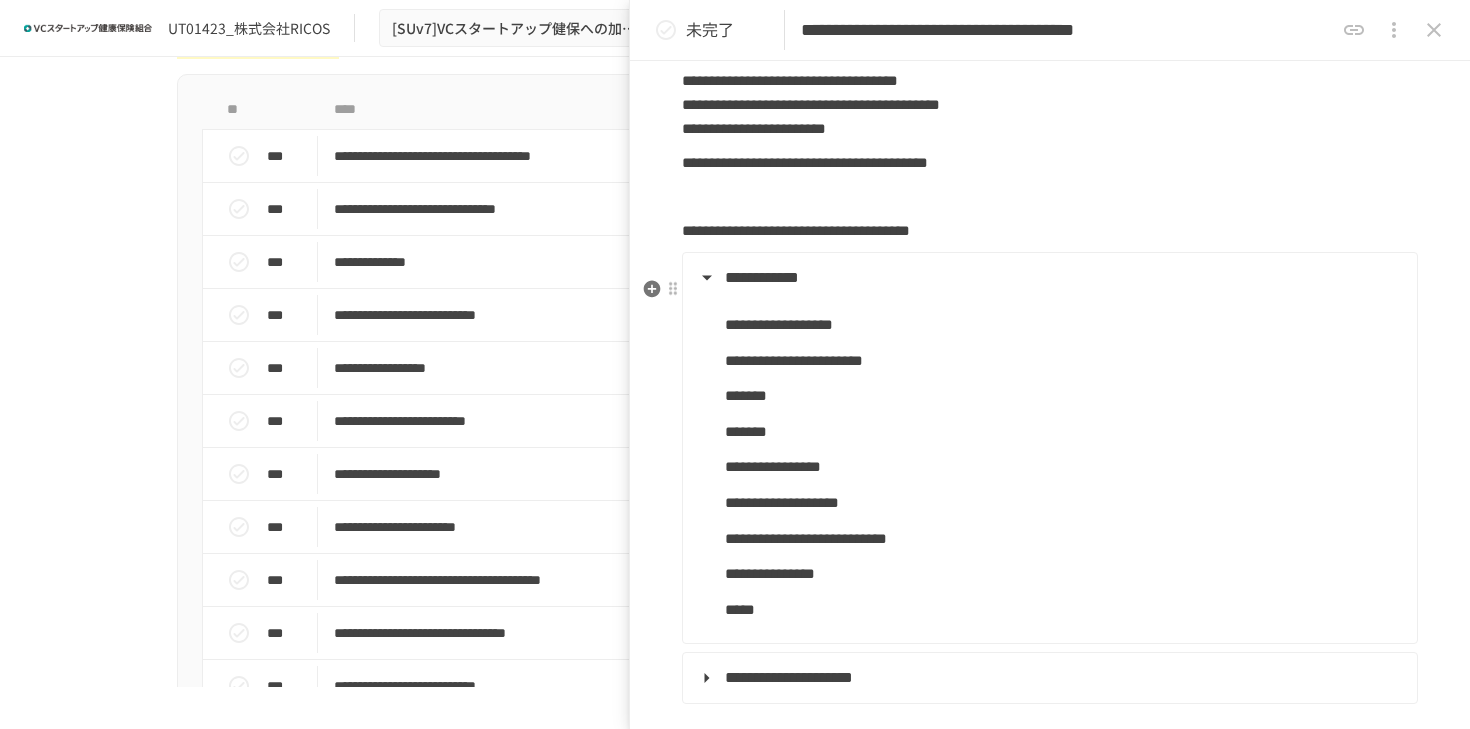 scroll, scrollTop: 799, scrollLeft: 0, axis: vertical 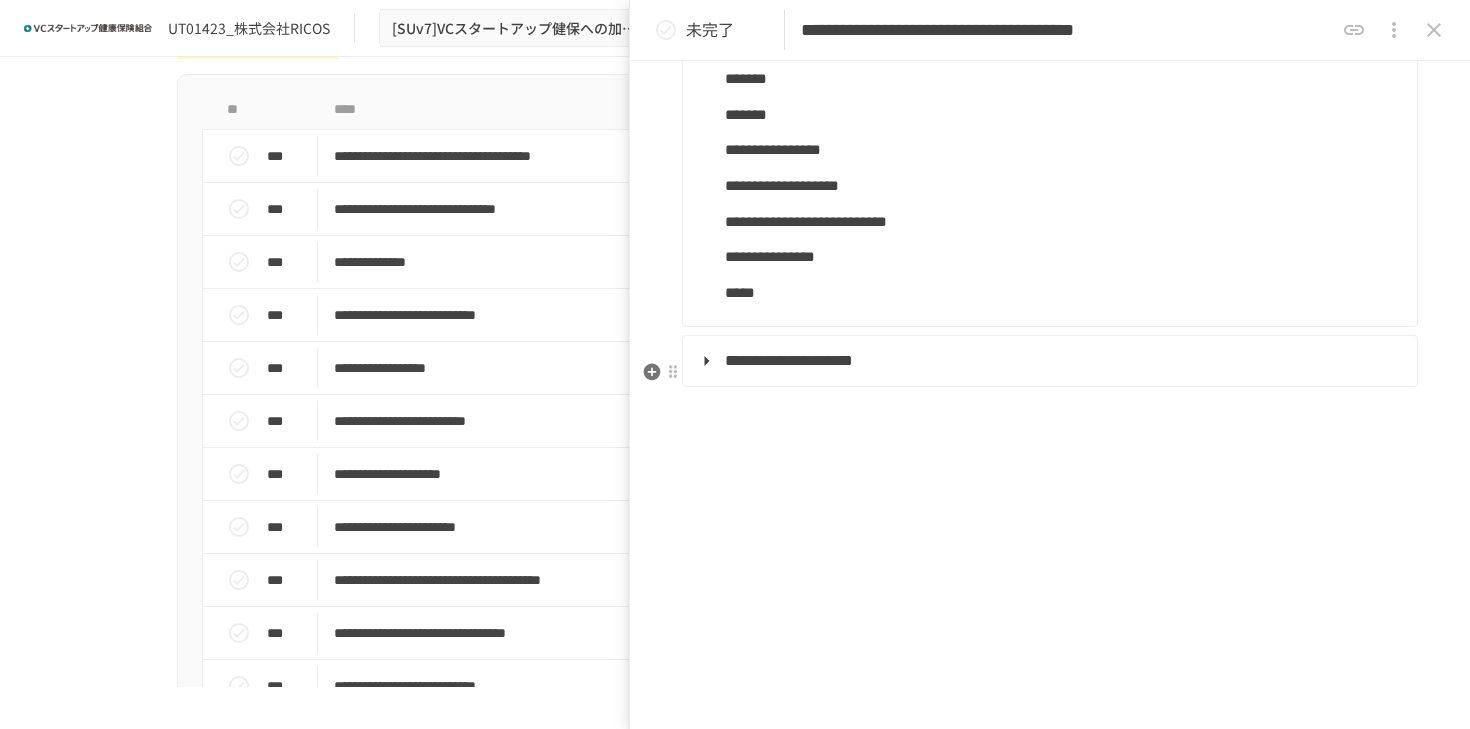 click on "**********" at bounding box center [1048, 361] 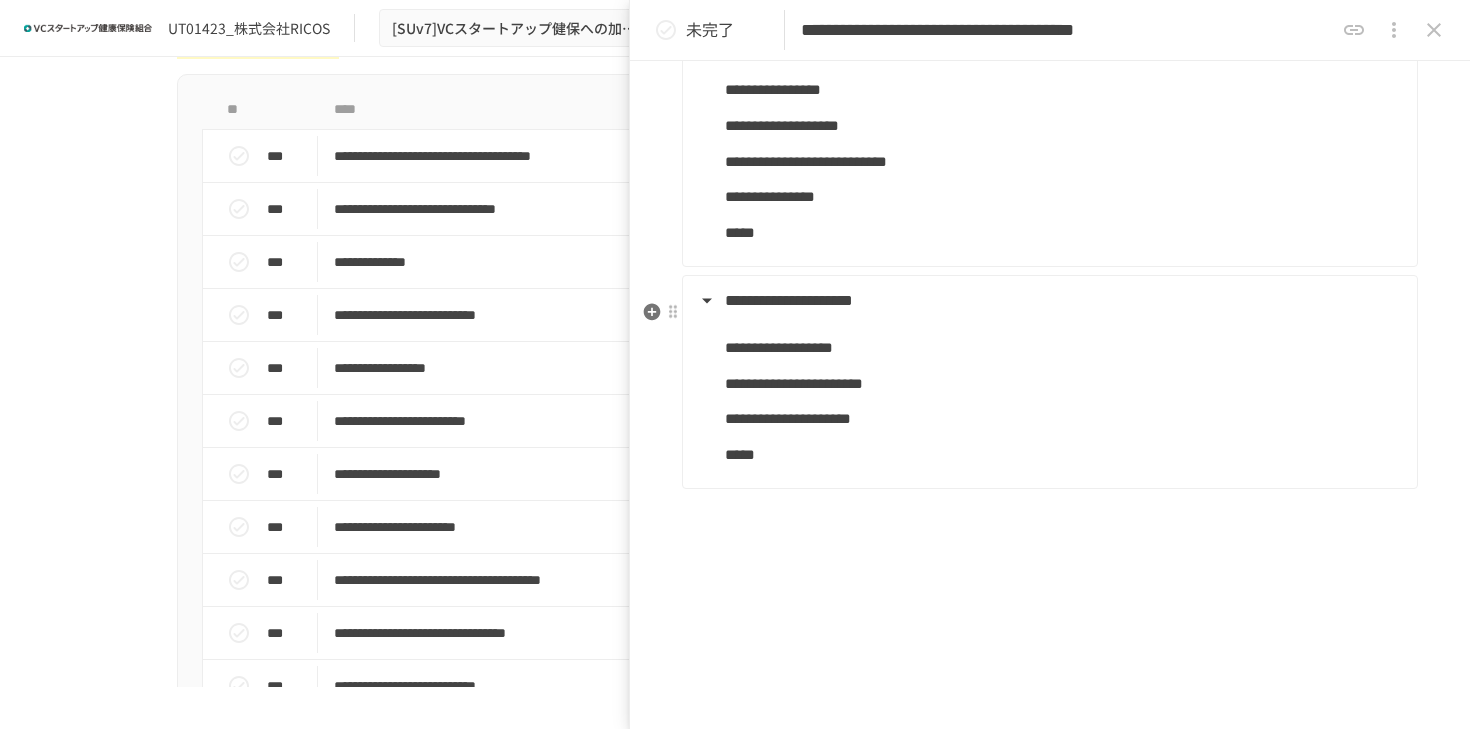 scroll, scrollTop: 836, scrollLeft: 0, axis: vertical 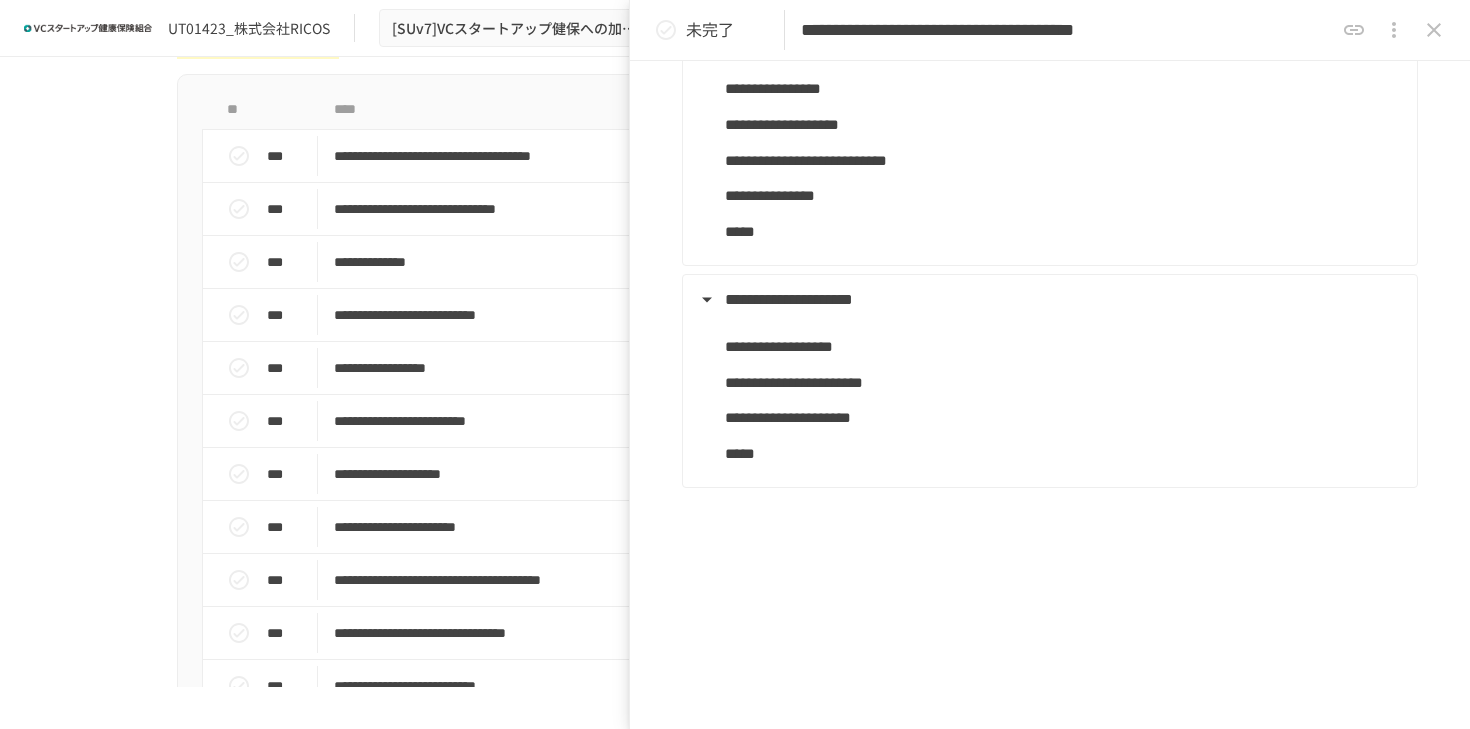 click 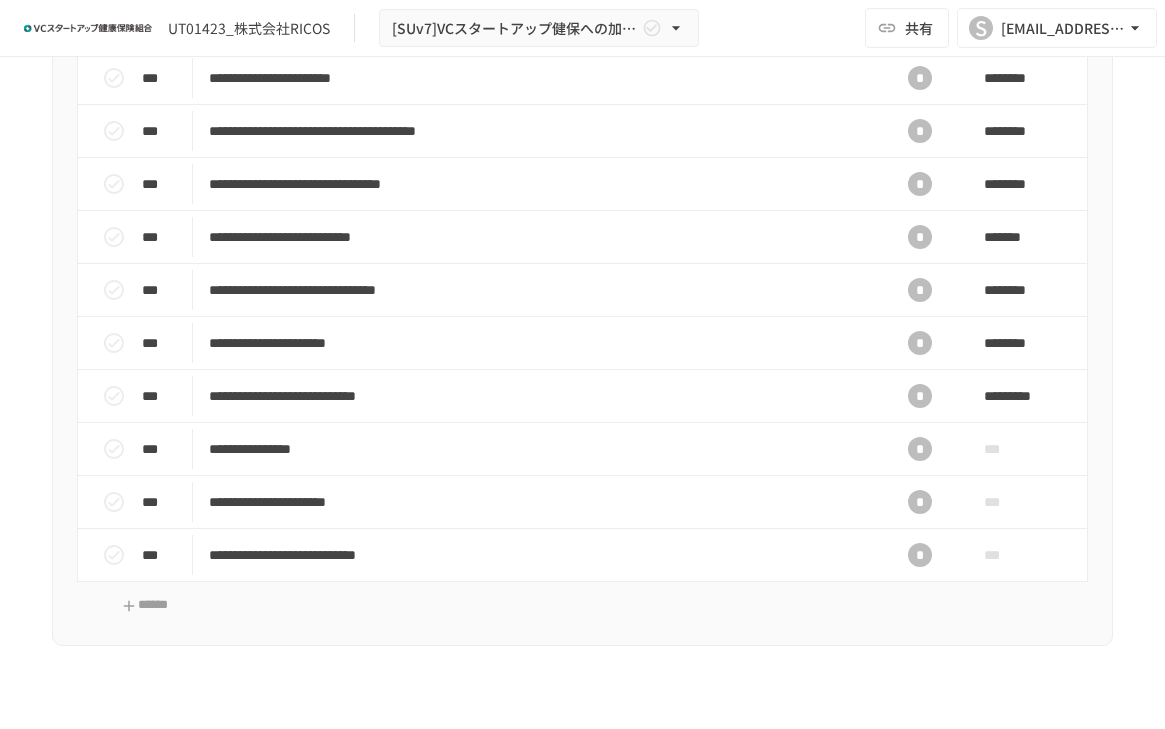 scroll, scrollTop: 1141, scrollLeft: 0, axis: vertical 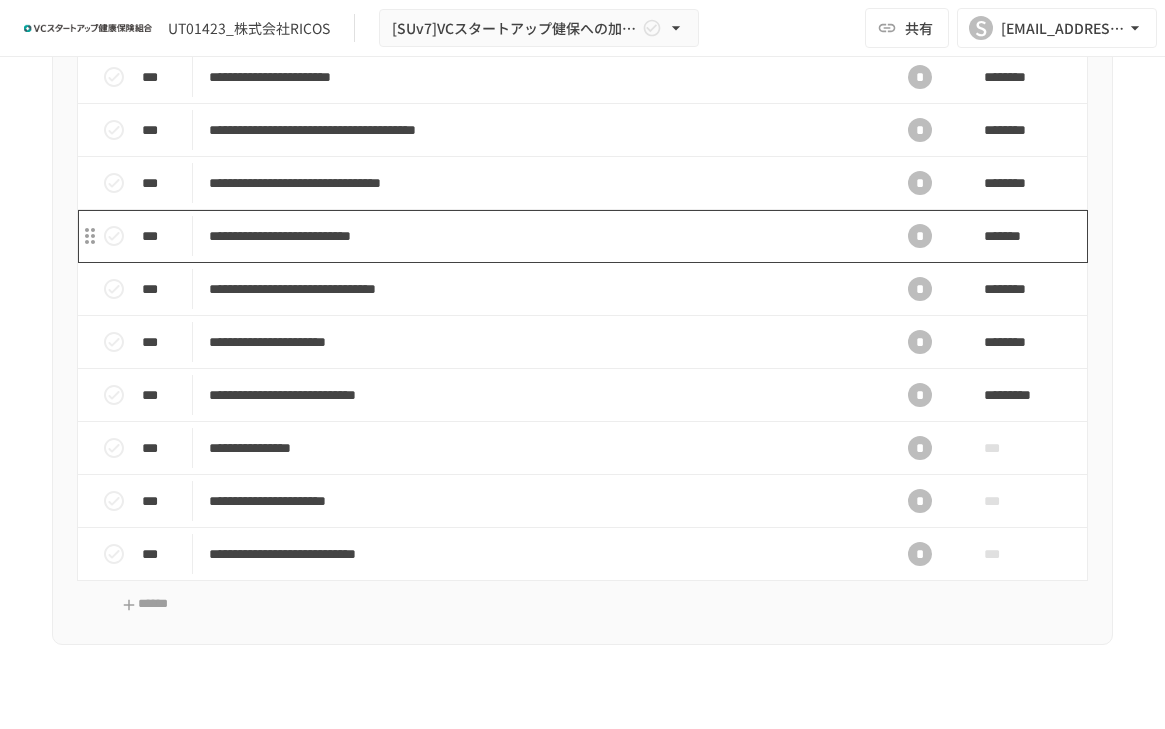 click on "**********" at bounding box center [540, 236] 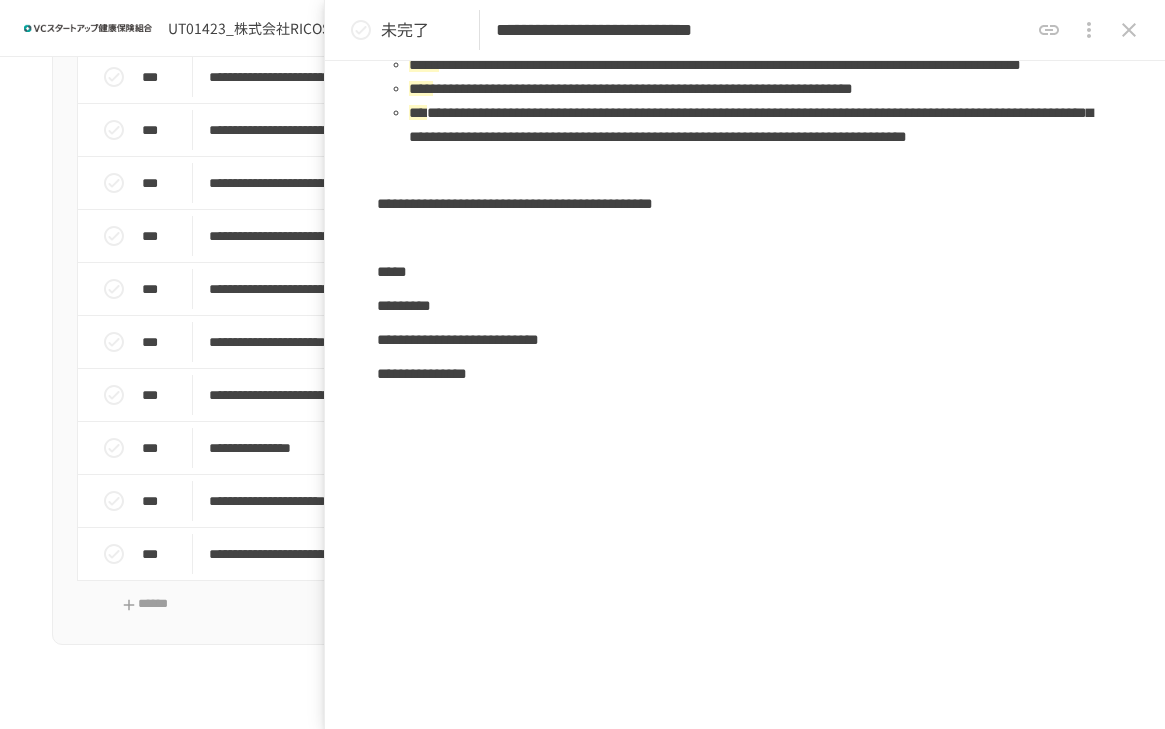 scroll, scrollTop: 1255, scrollLeft: 0, axis: vertical 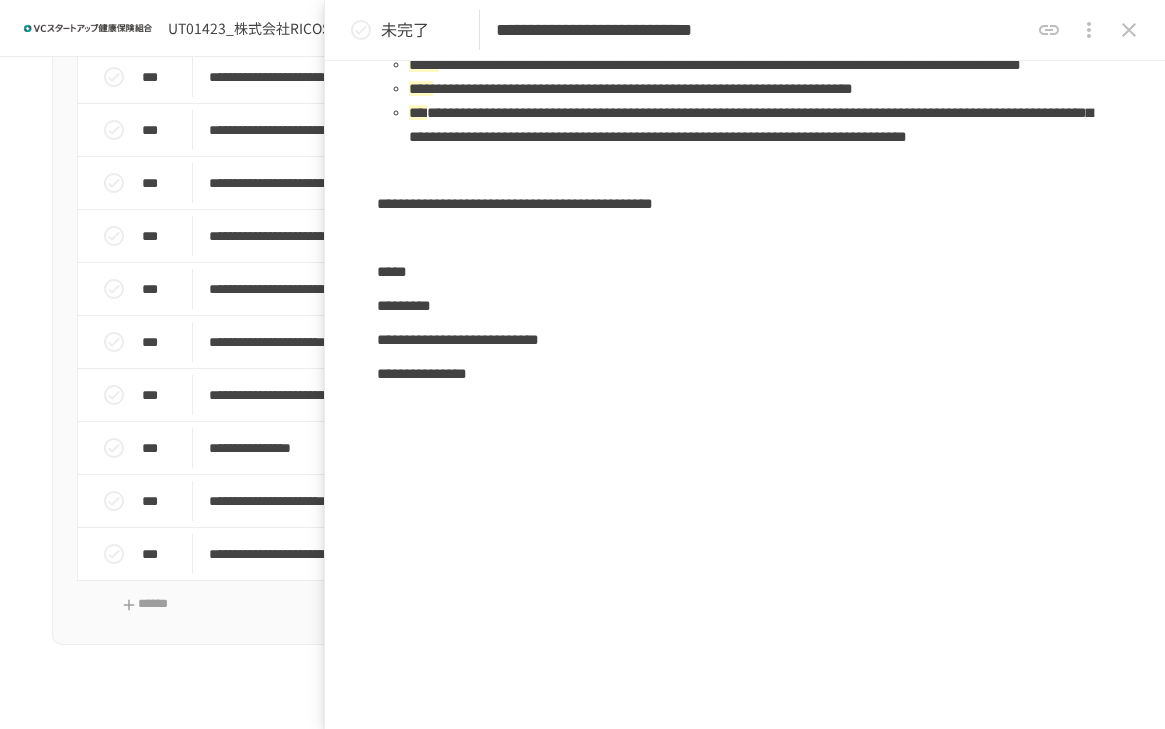 click 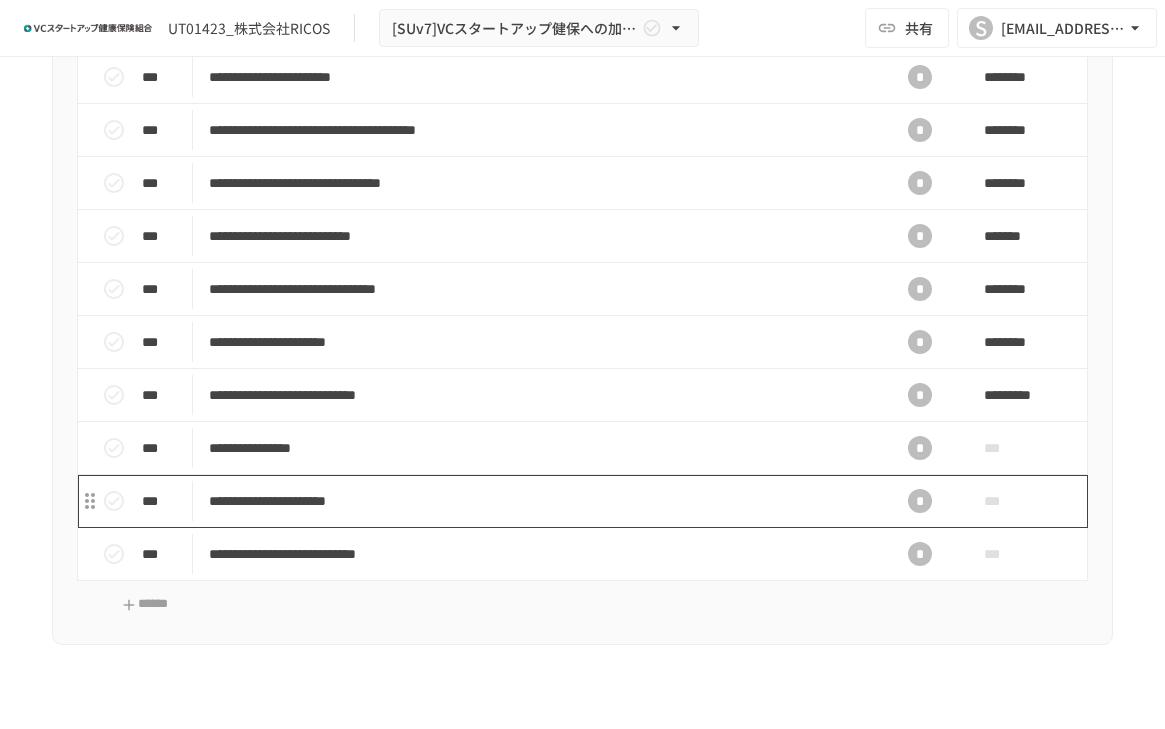 click on "**********" at bounding box center [540, 501] 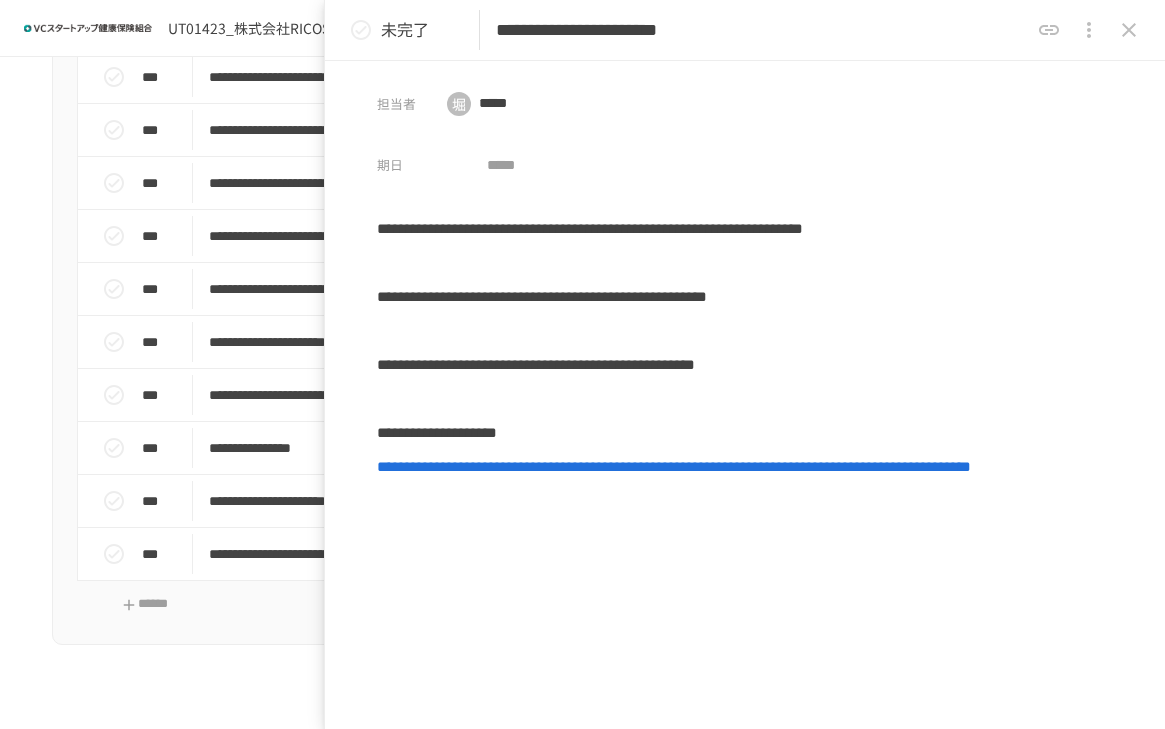 click 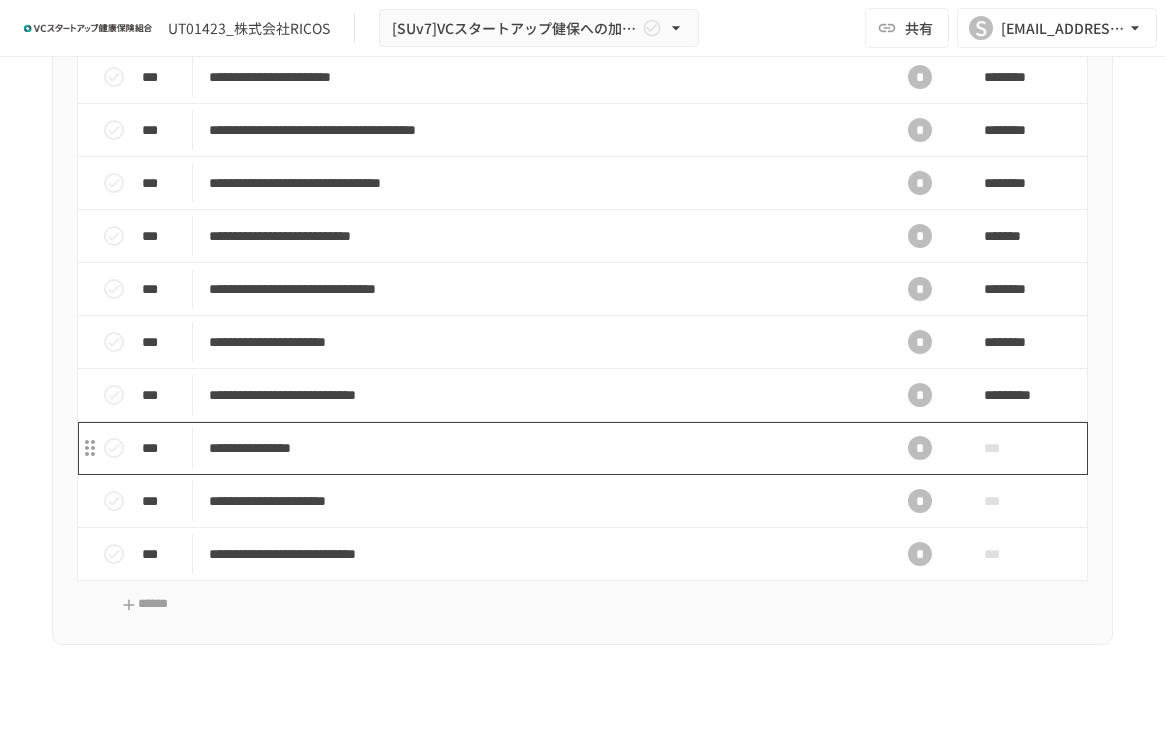 click on "**********" at bounding box center (540, 448) 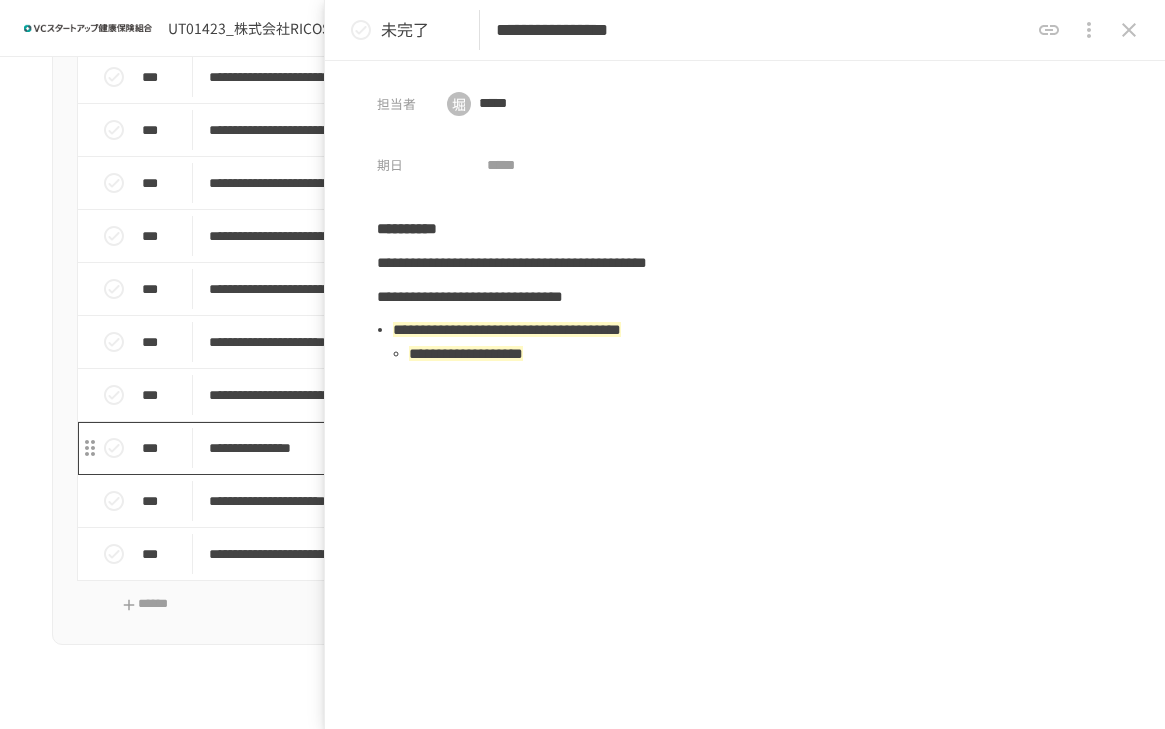click on "**********" at bounding box center (540, 448) 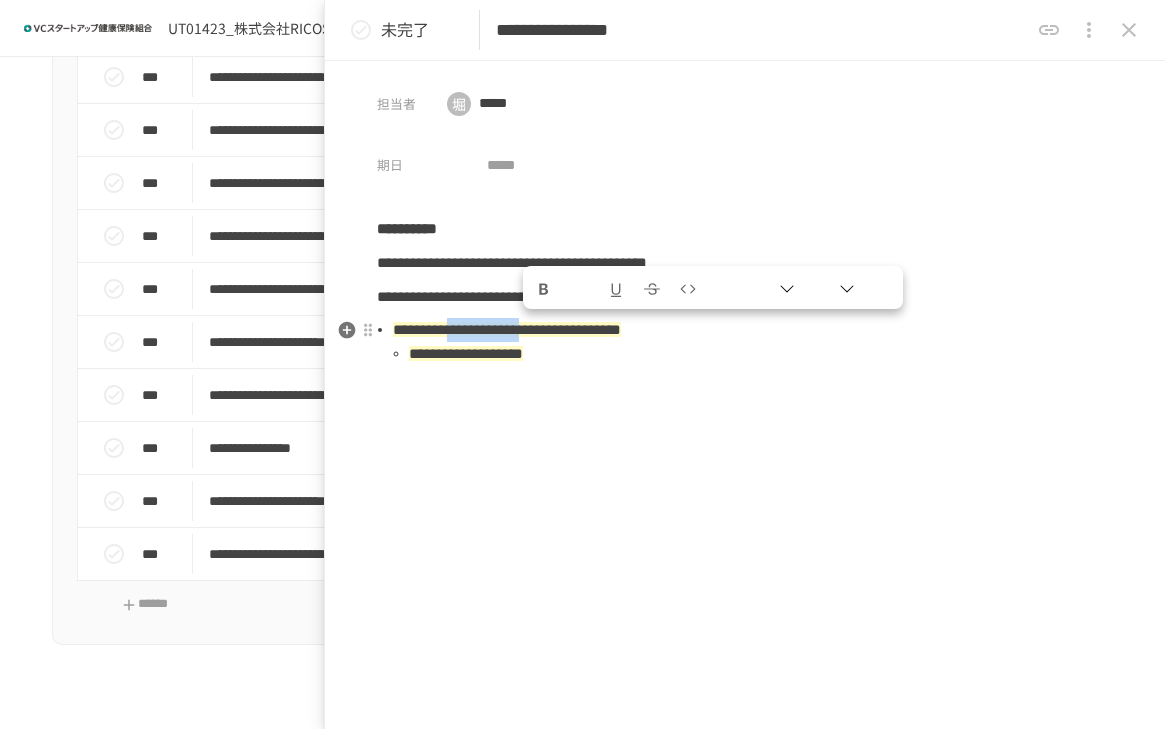 drag, startPoint x: 529, startPoint y: 330, endPoint x: 674, endPoint y: 331, distance: 145.00345 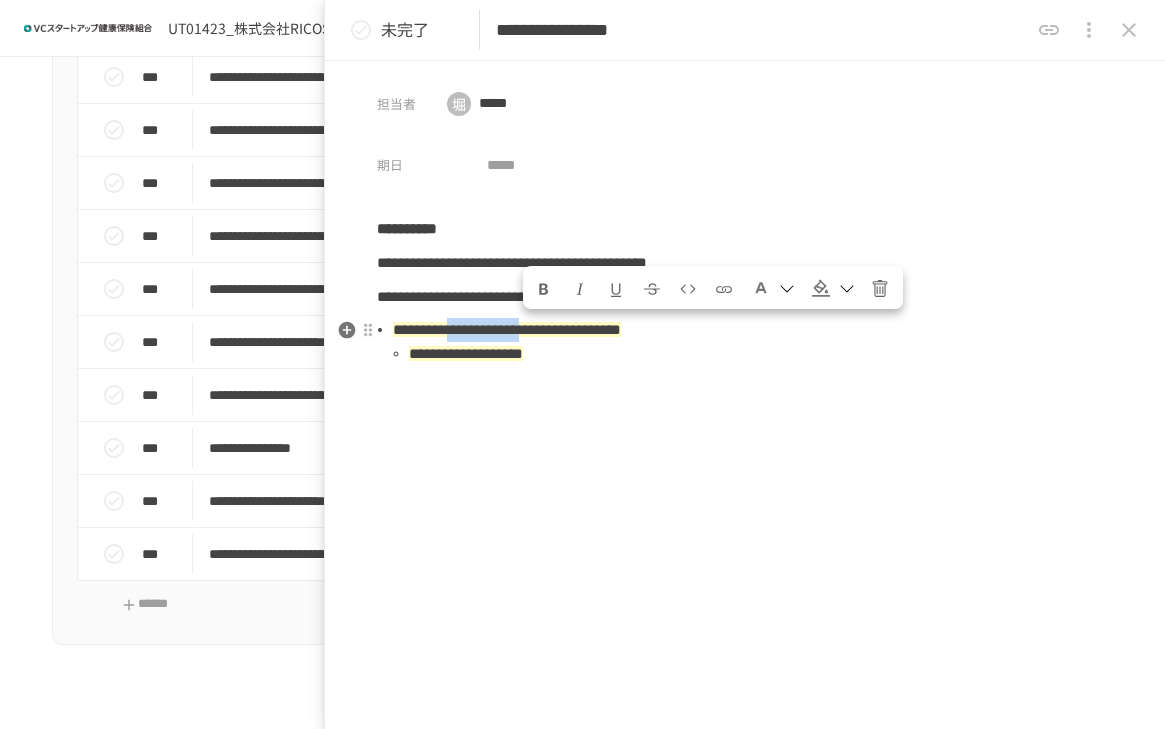 click on "**********" at bounding box center [507, 329] 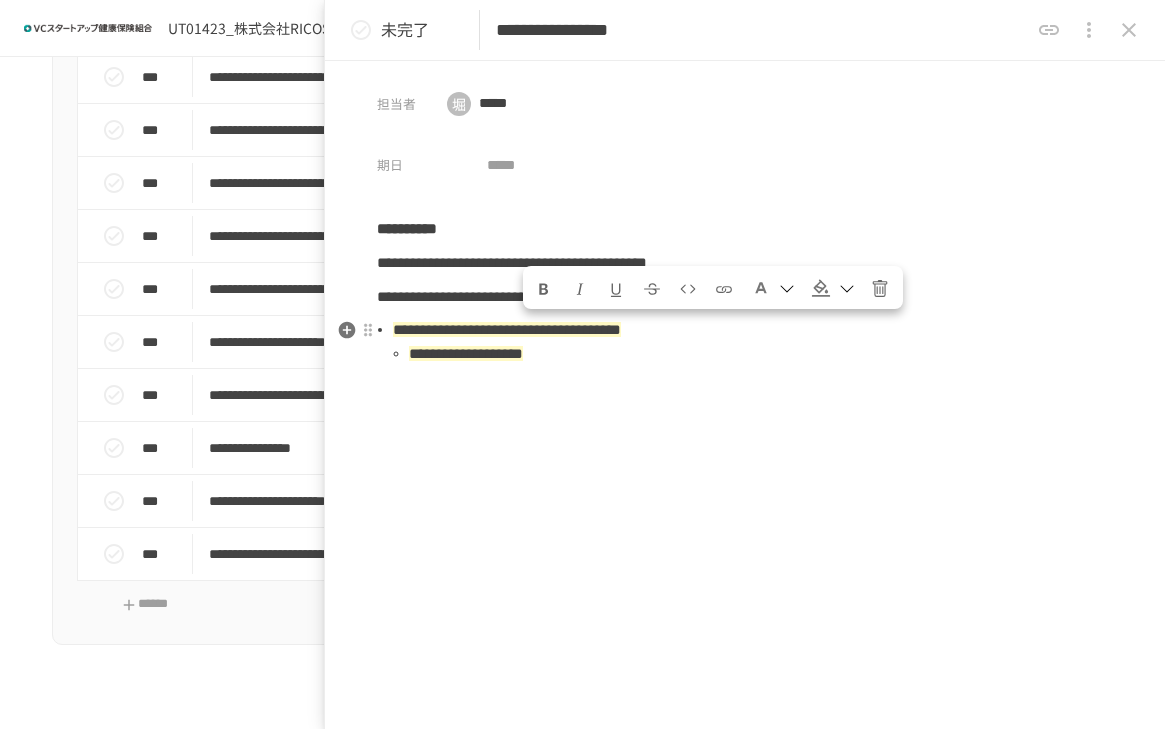click on "**********" at bounding box center (466, 353) 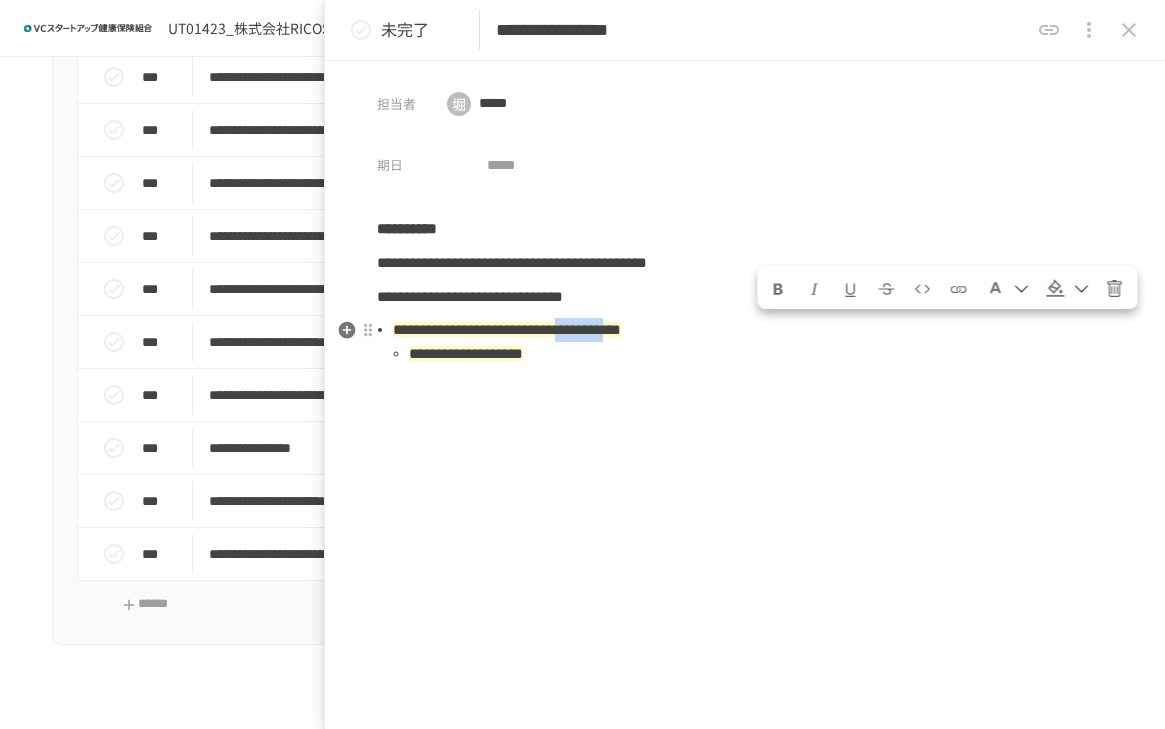 drag, startPoint x: 763, startPoint y: 336, endPoint x: 872, endPoint y: 334, distance: 109.01835 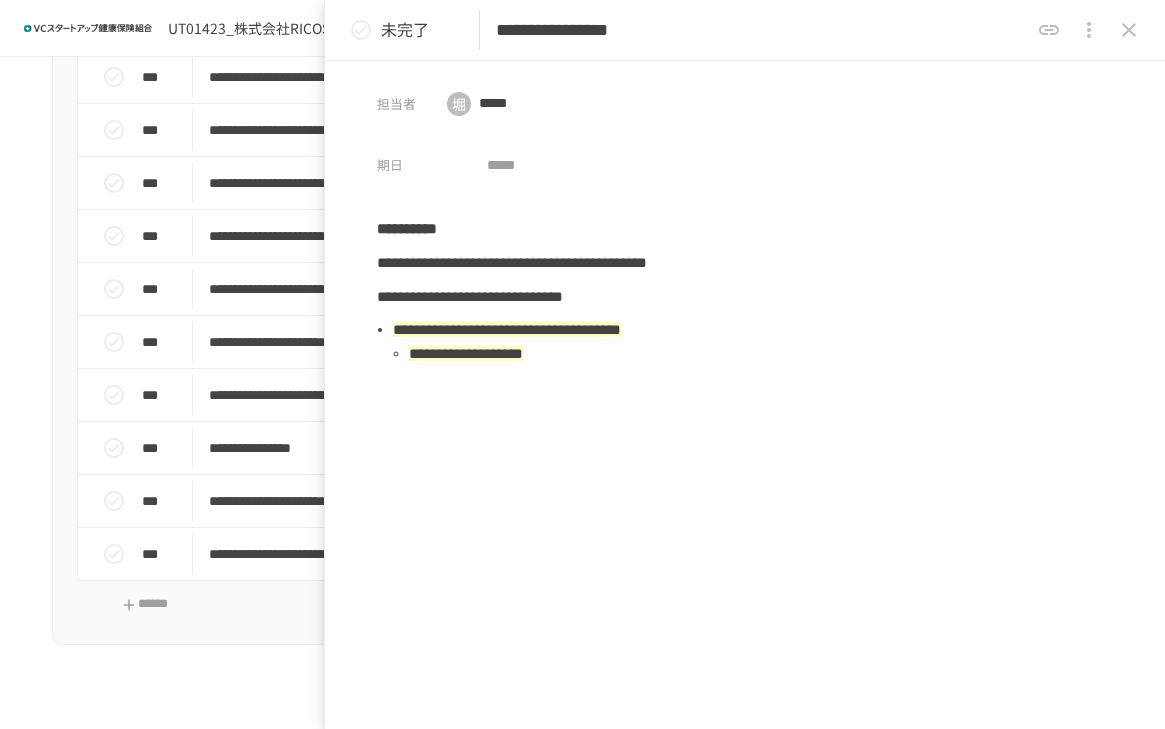 click on "**********" at bounding box center (745, 441) 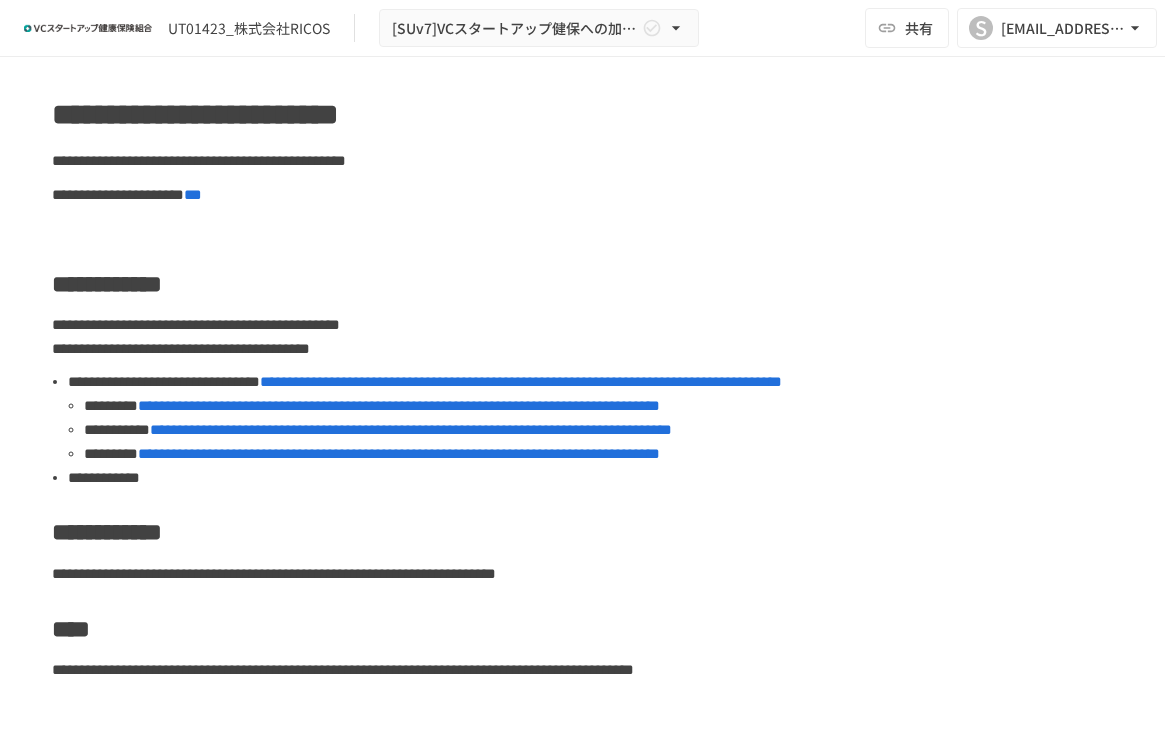 scroll, scrollTop: 40, scrollLeft: 0, axis: vertical 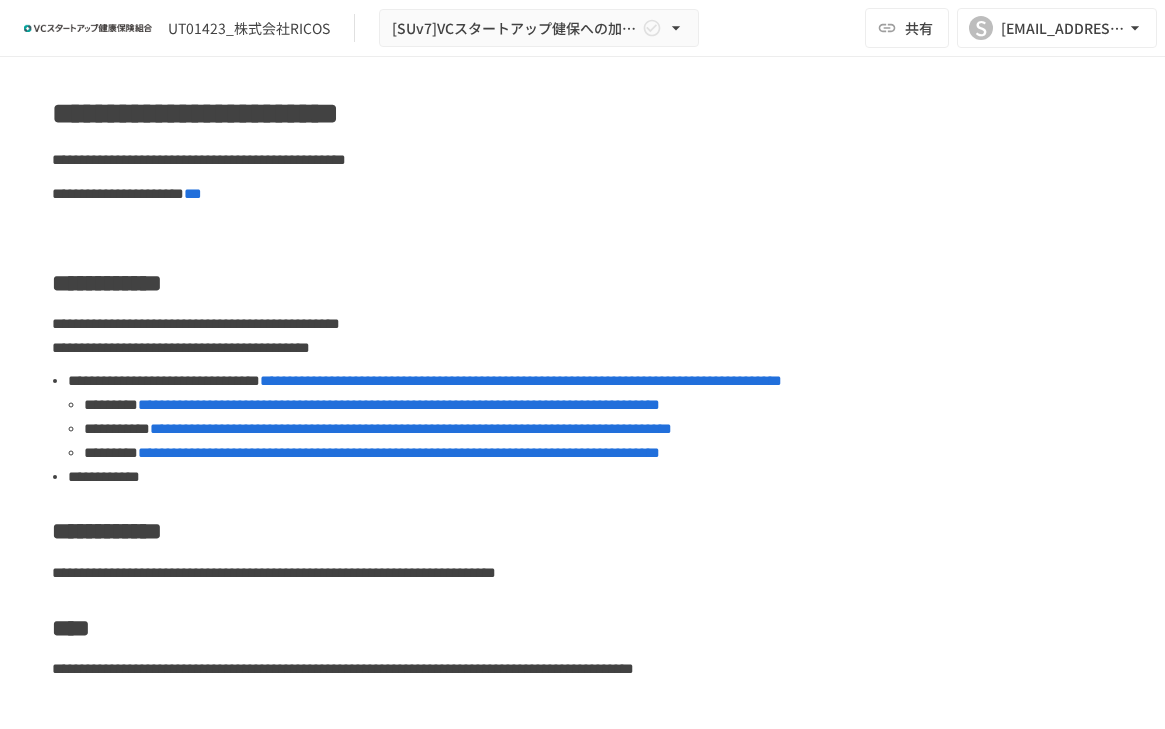 click on "**********" at bounding box center (399, 404) 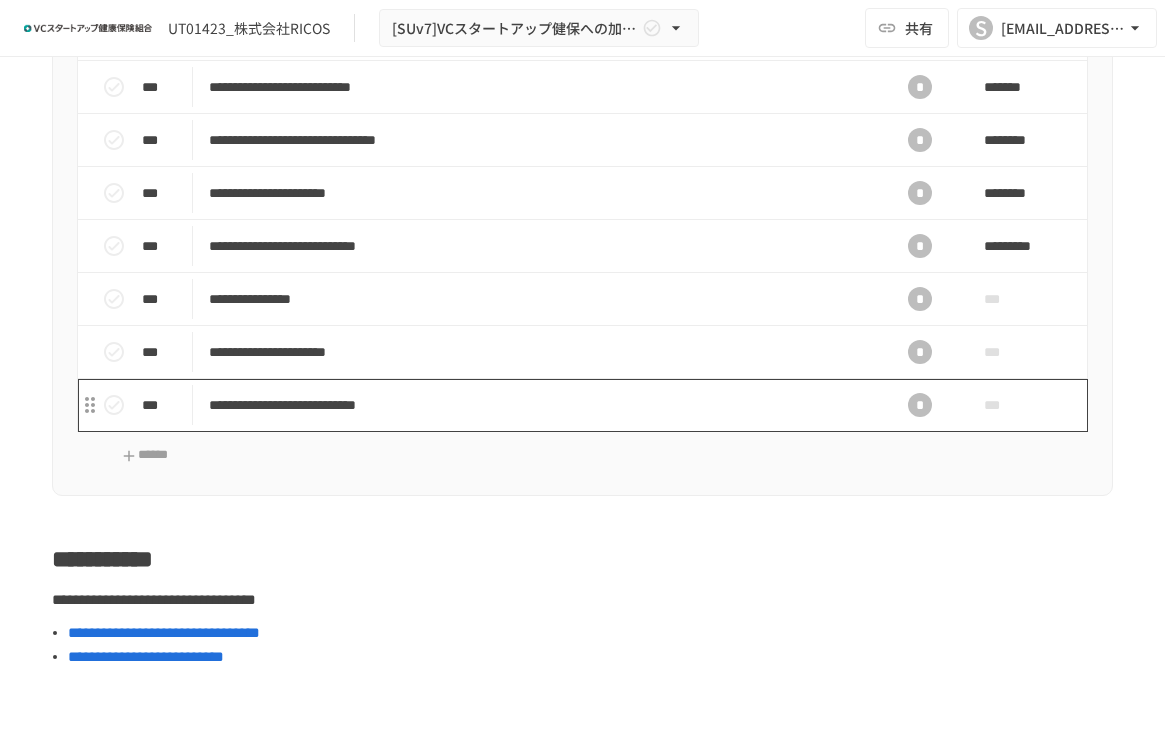 scroll, scrollTop: 1216, scrollLeft: 0, axis: vertical 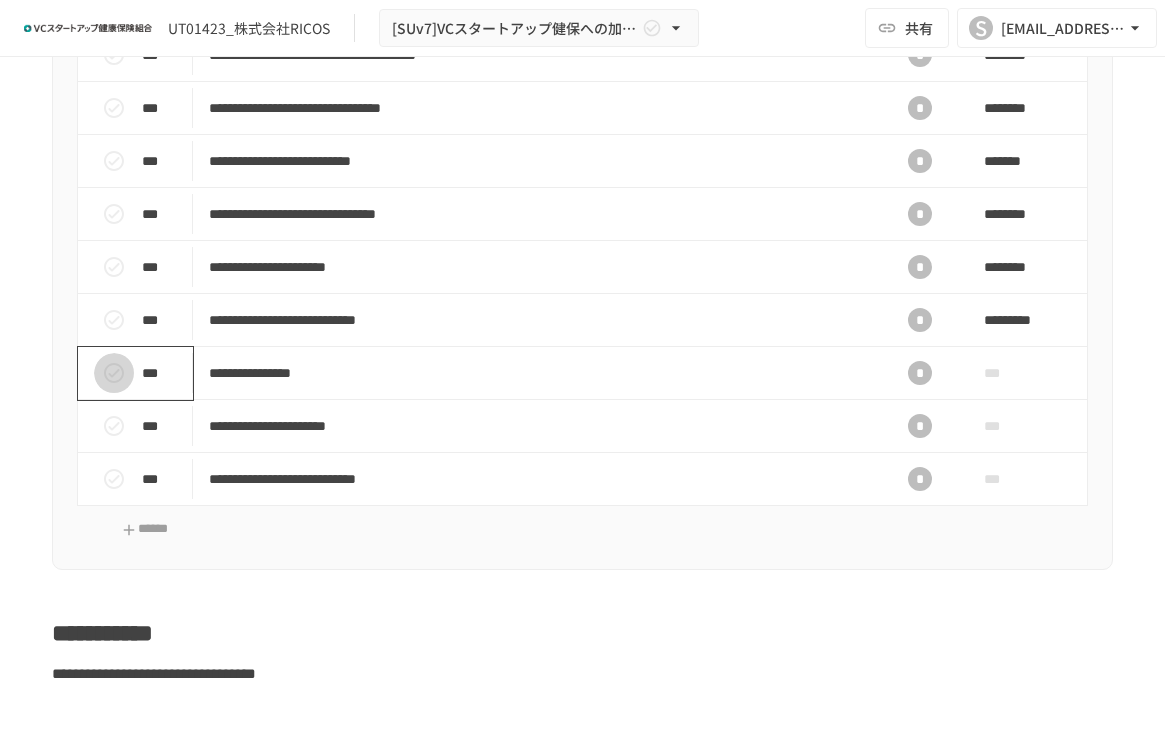click 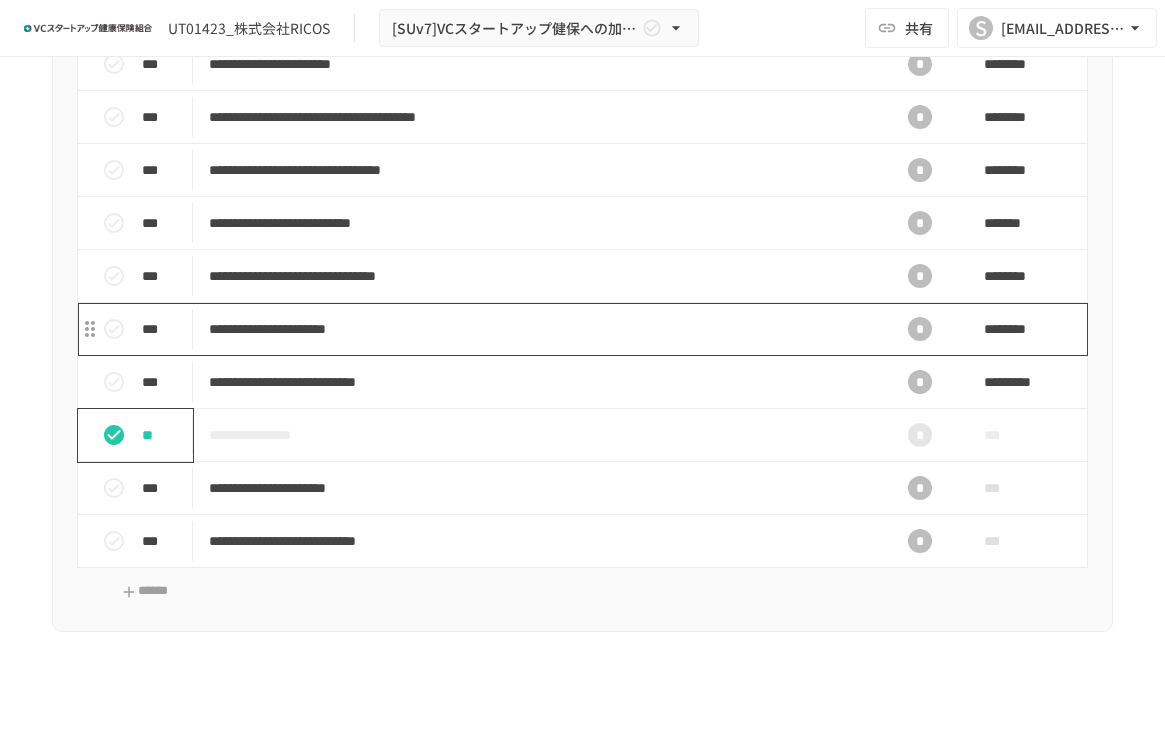 scroll, scrollTop: 1172, scrollLeft: 0, axis: vertical 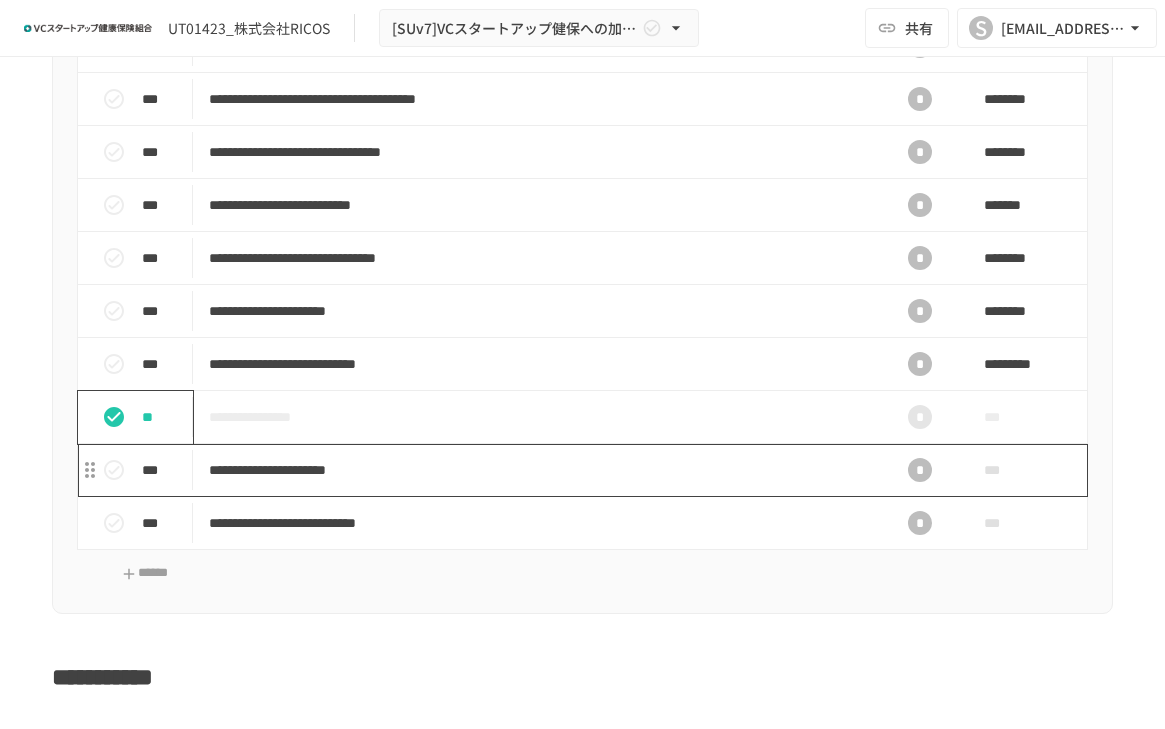 click on "**********" at bounding box center (540, 470) 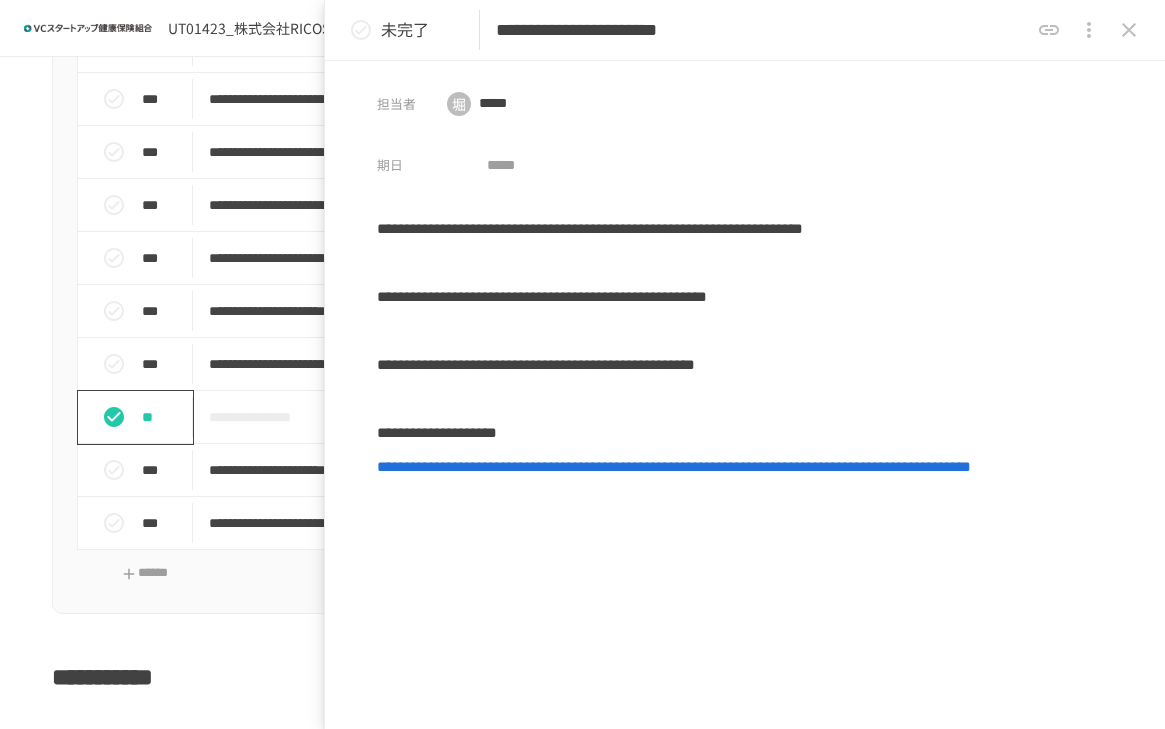 click 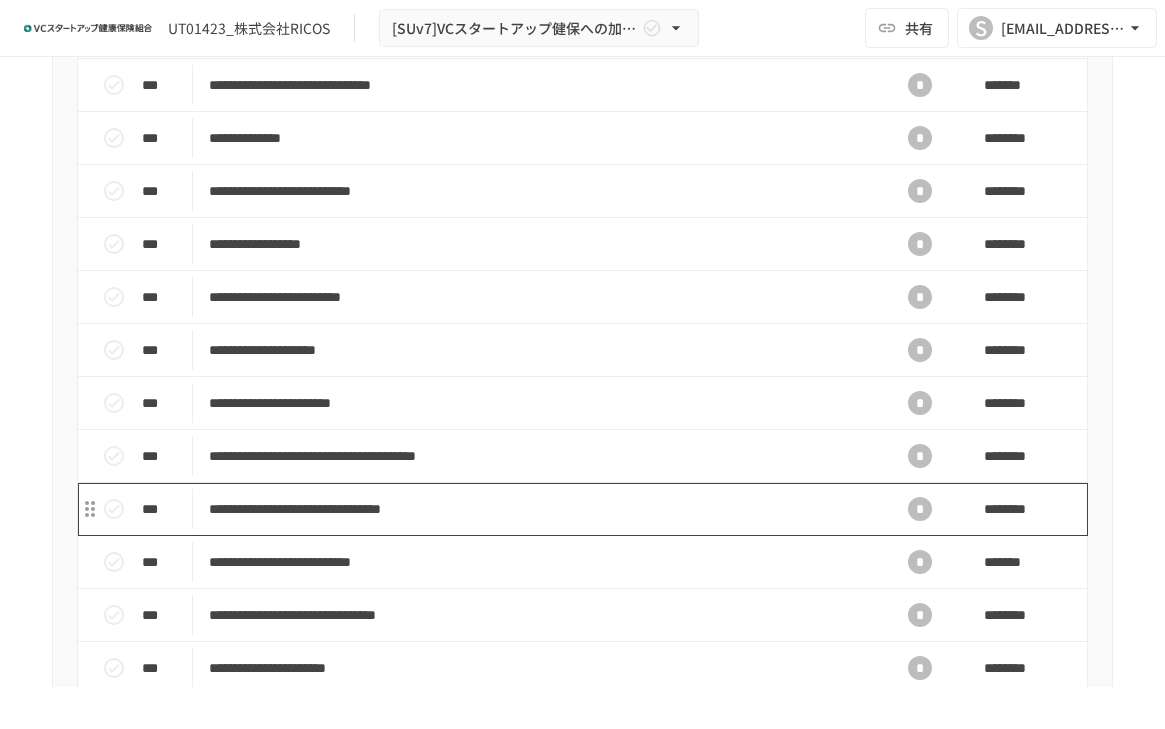 scroll, scrollTop: 811, scrollLeft: 0, axis: vertical 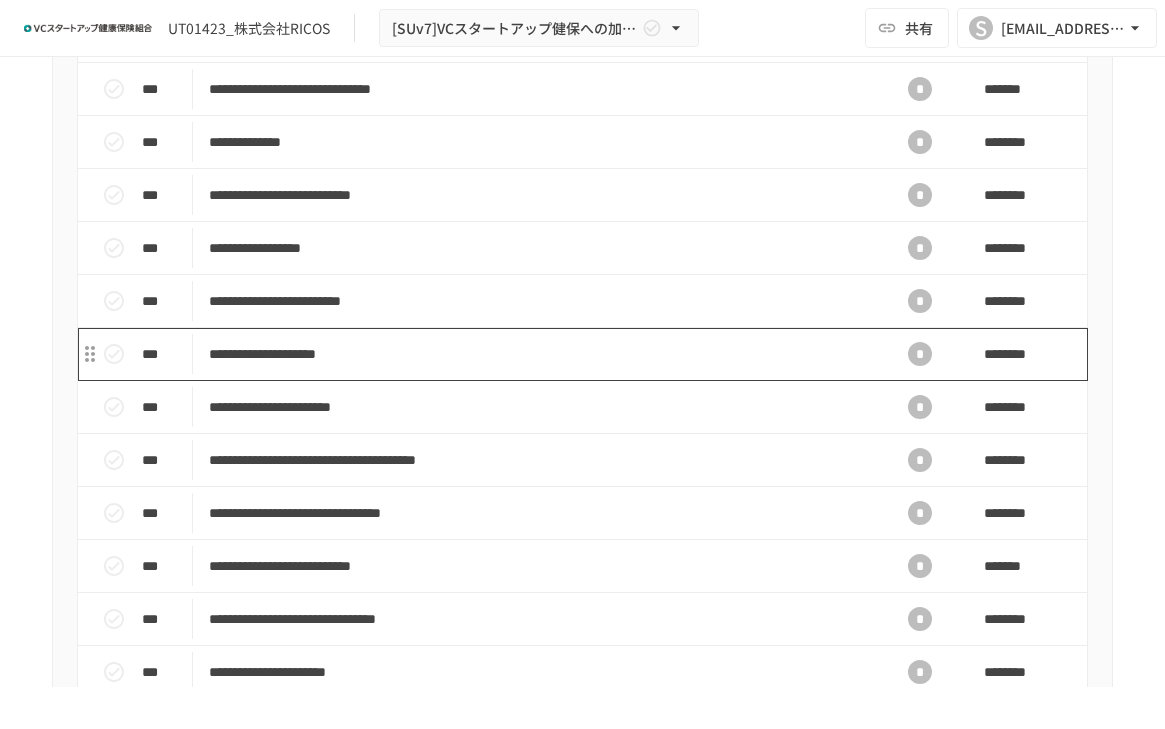 click on "**********" at bounding box center (540, 354) 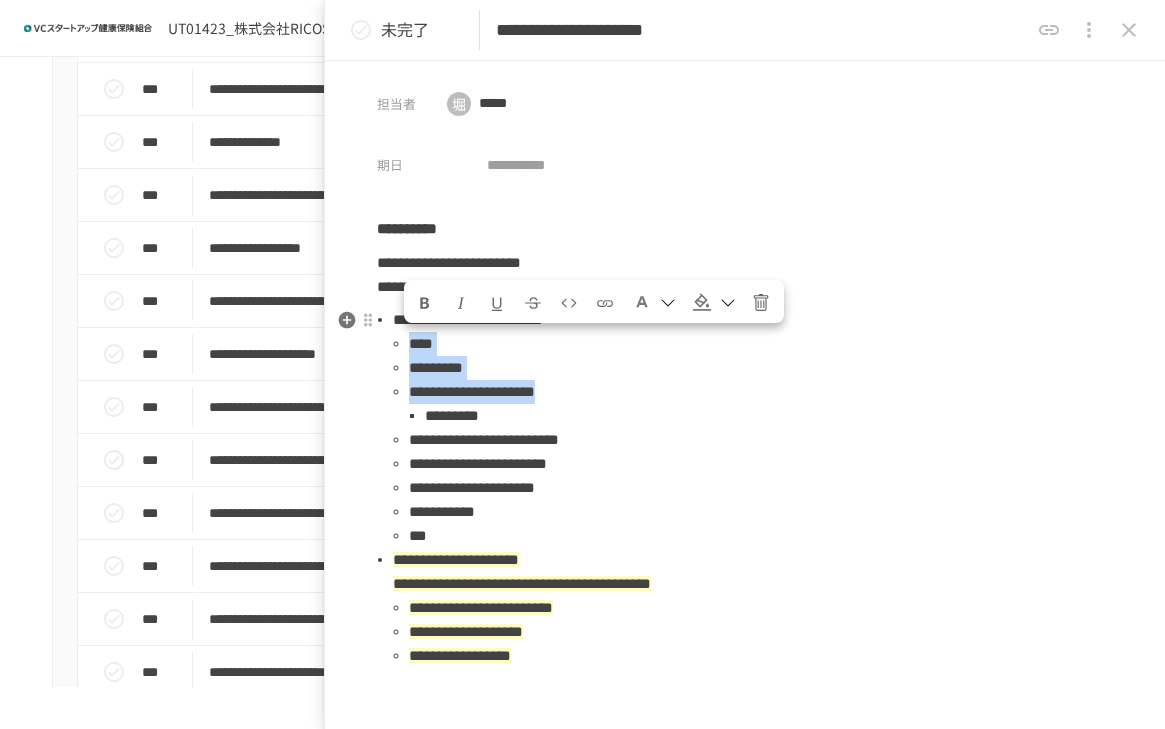 drag, startPoint x: 391, startPoint y: 348, endPoint x: 741, endPoint y: 400, distance: 353.84177 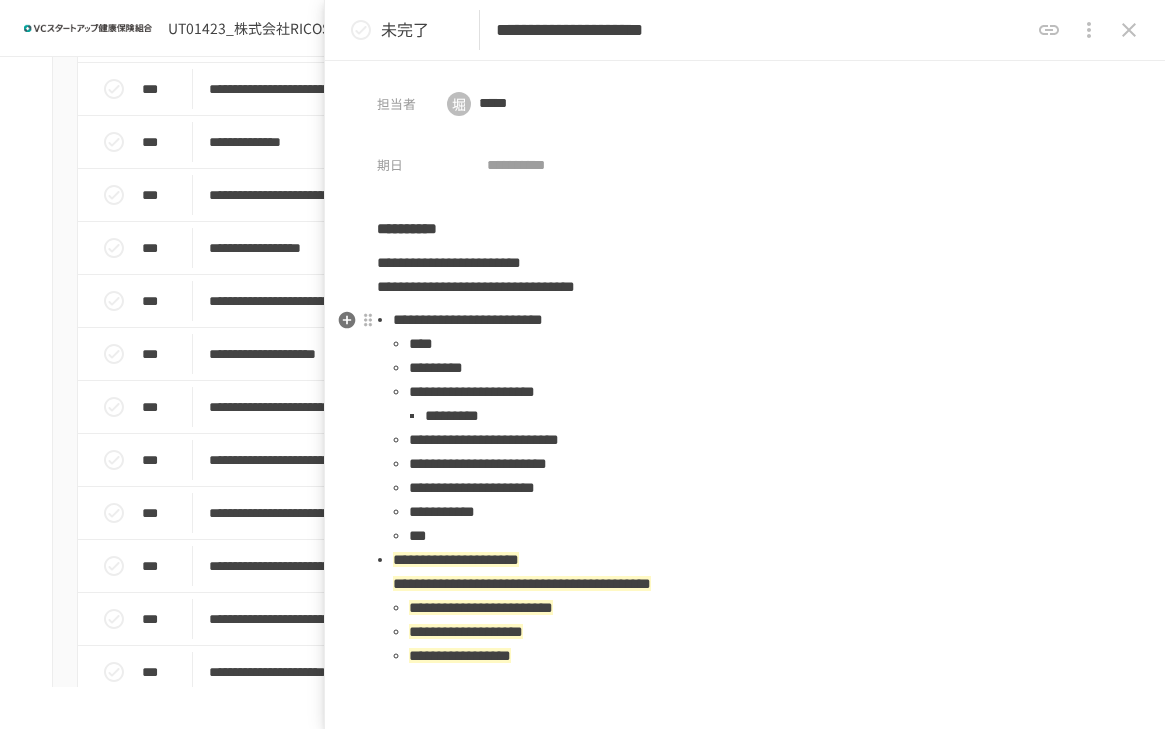 click on "**********" at bounding box center [761, 512] 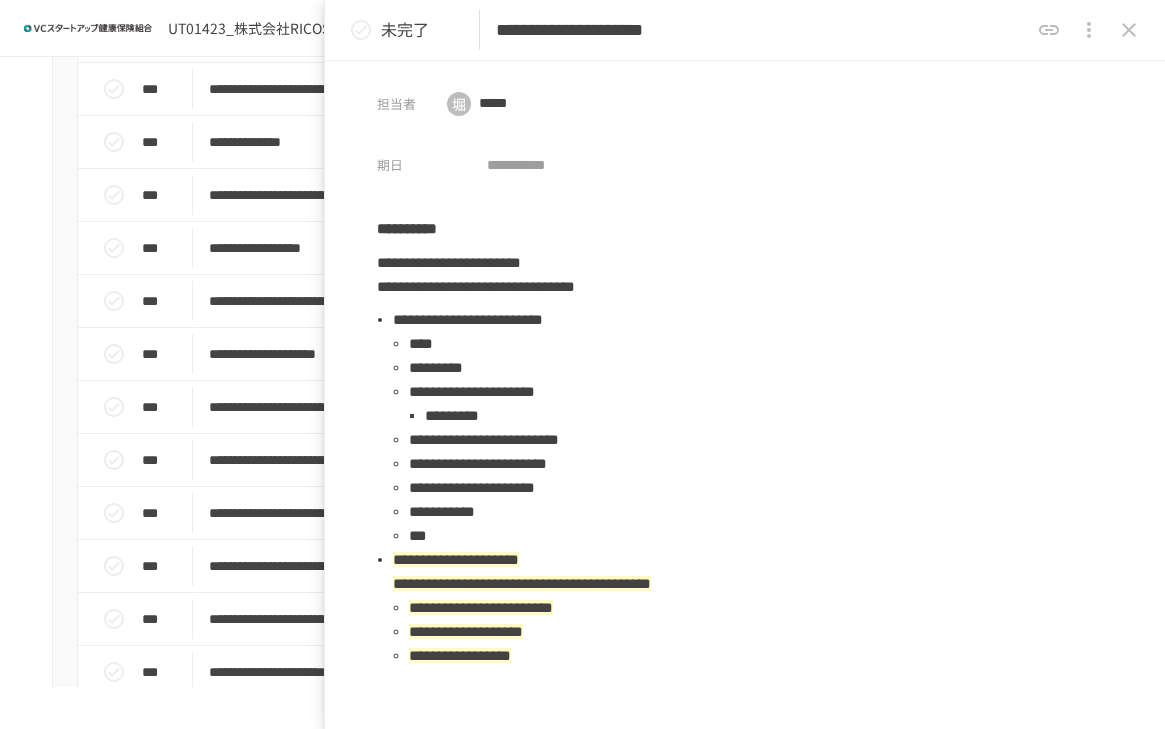 click 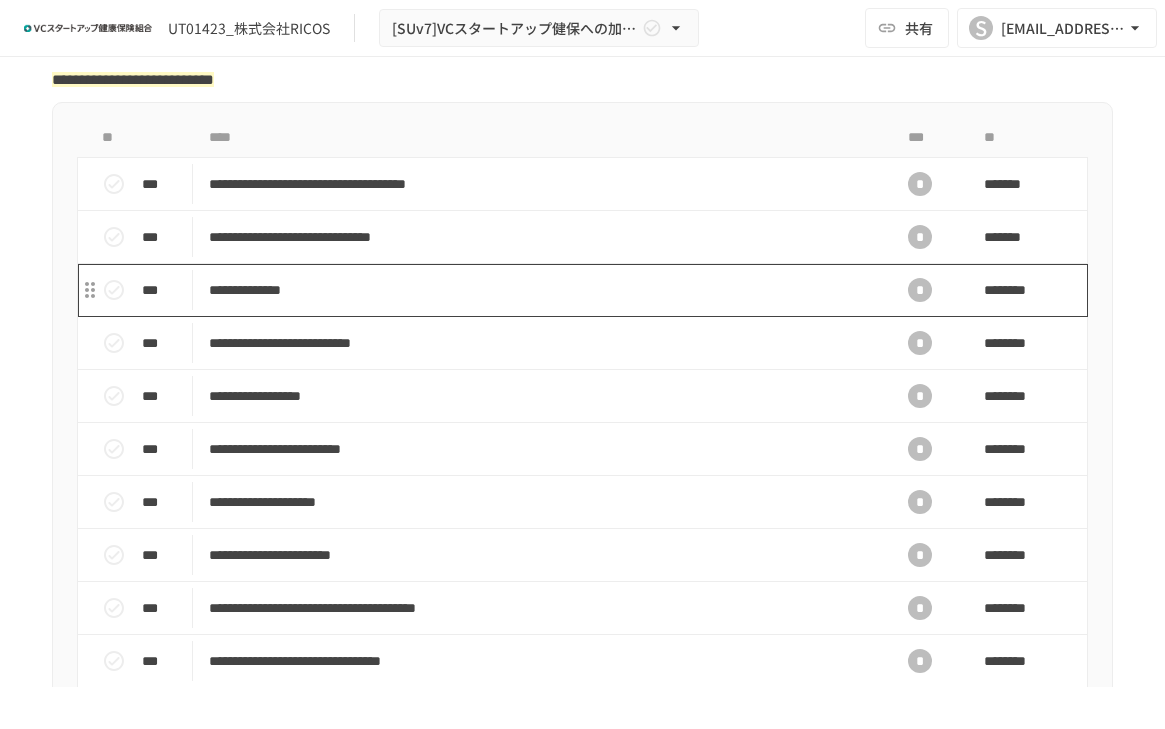 click on "**********" at bounding box center [540, 290] 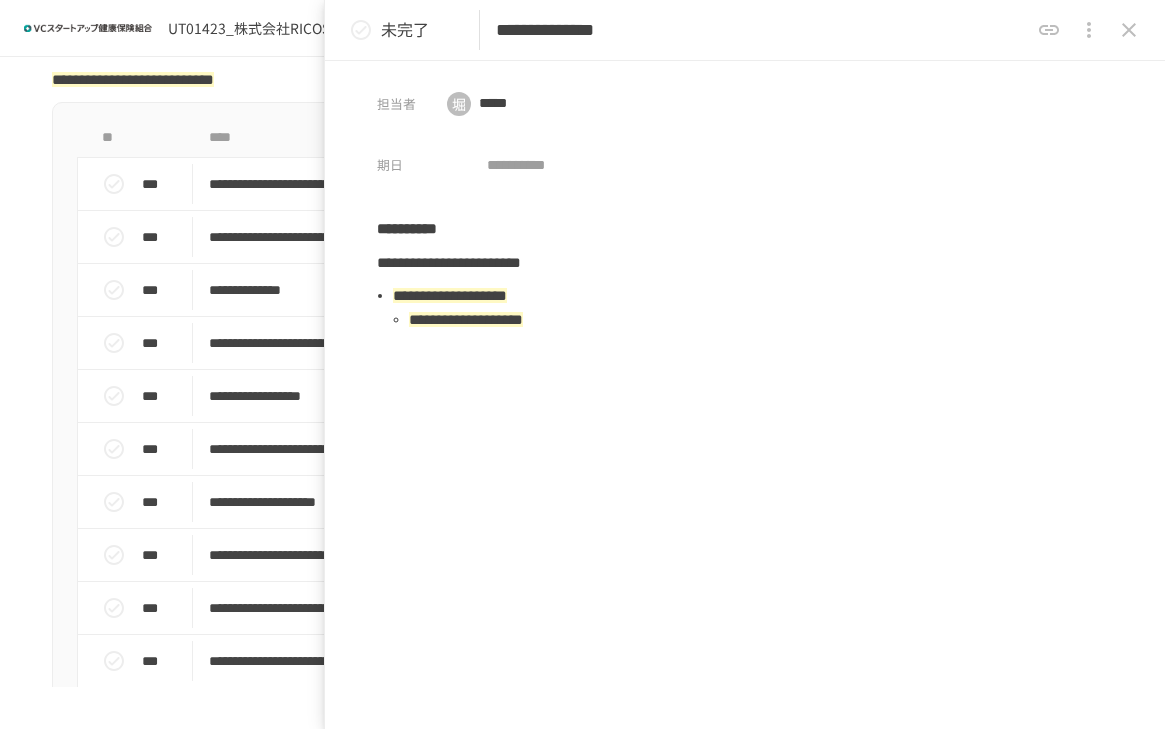 click 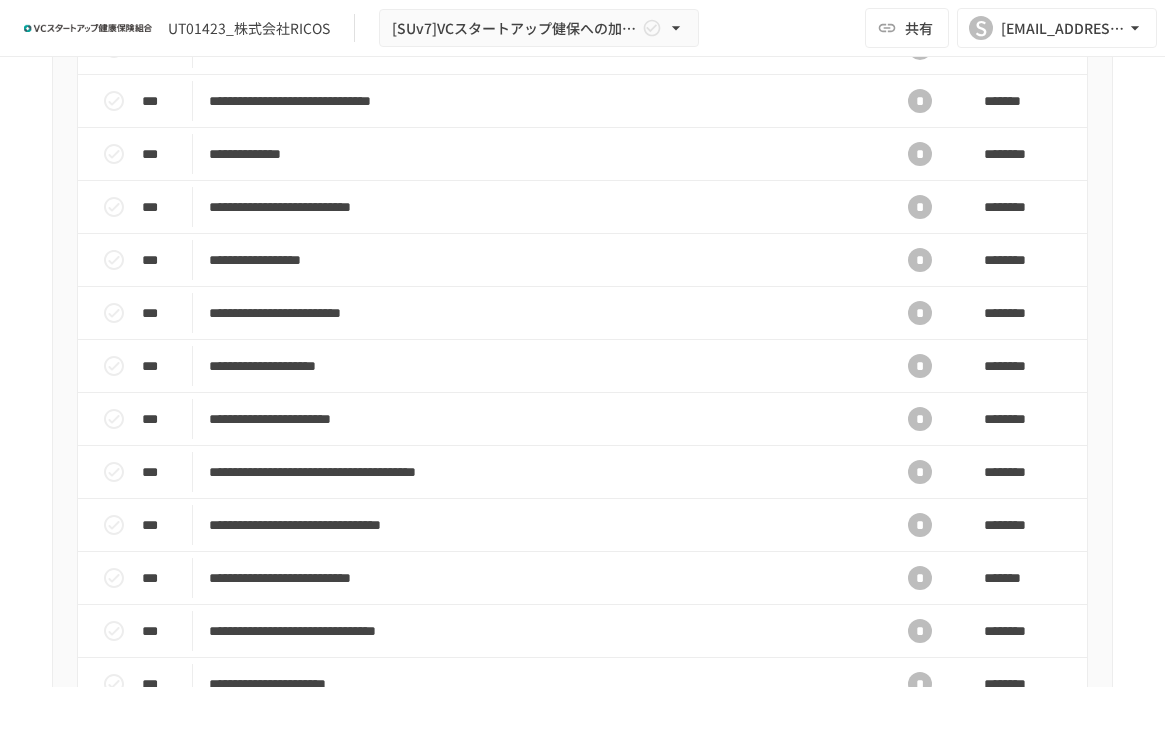 scroll, scrollTop: 802, scrollLeft: 0, axis: vertical 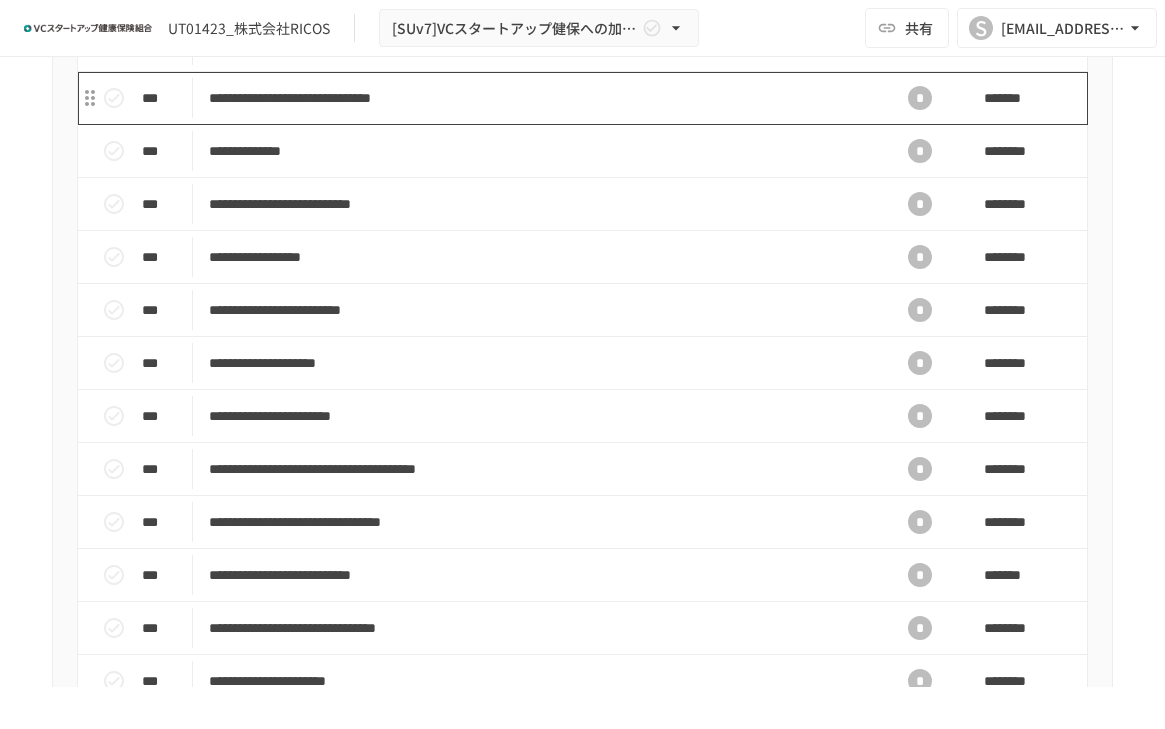 click on "**********" at bounding box center [540, 98] 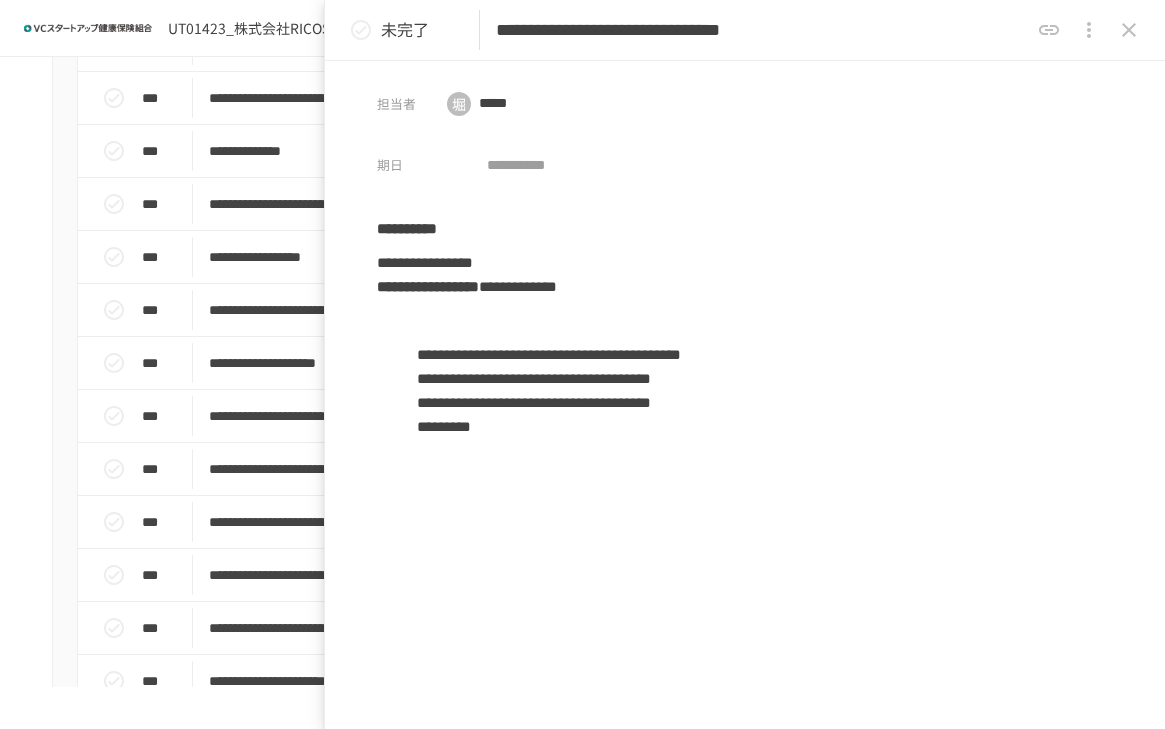 click at bounding box center [1129, 30] 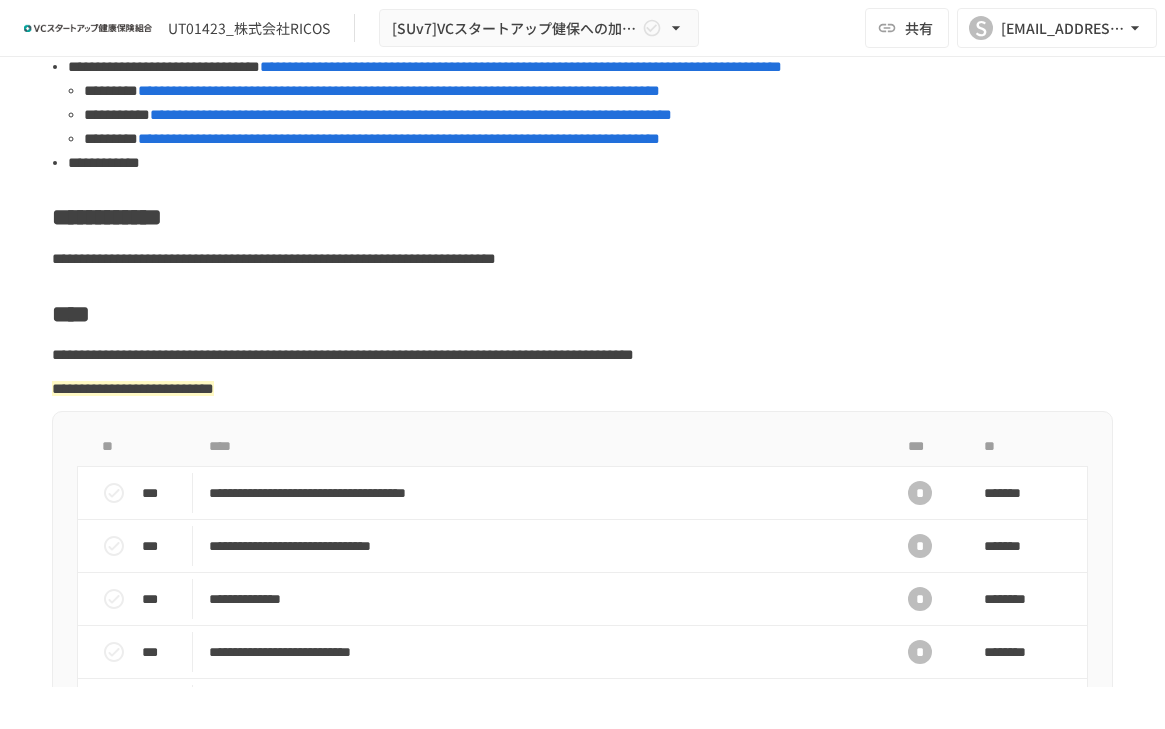 scroll, scrollTop: 0, scrollLeft: 0, axis: both 